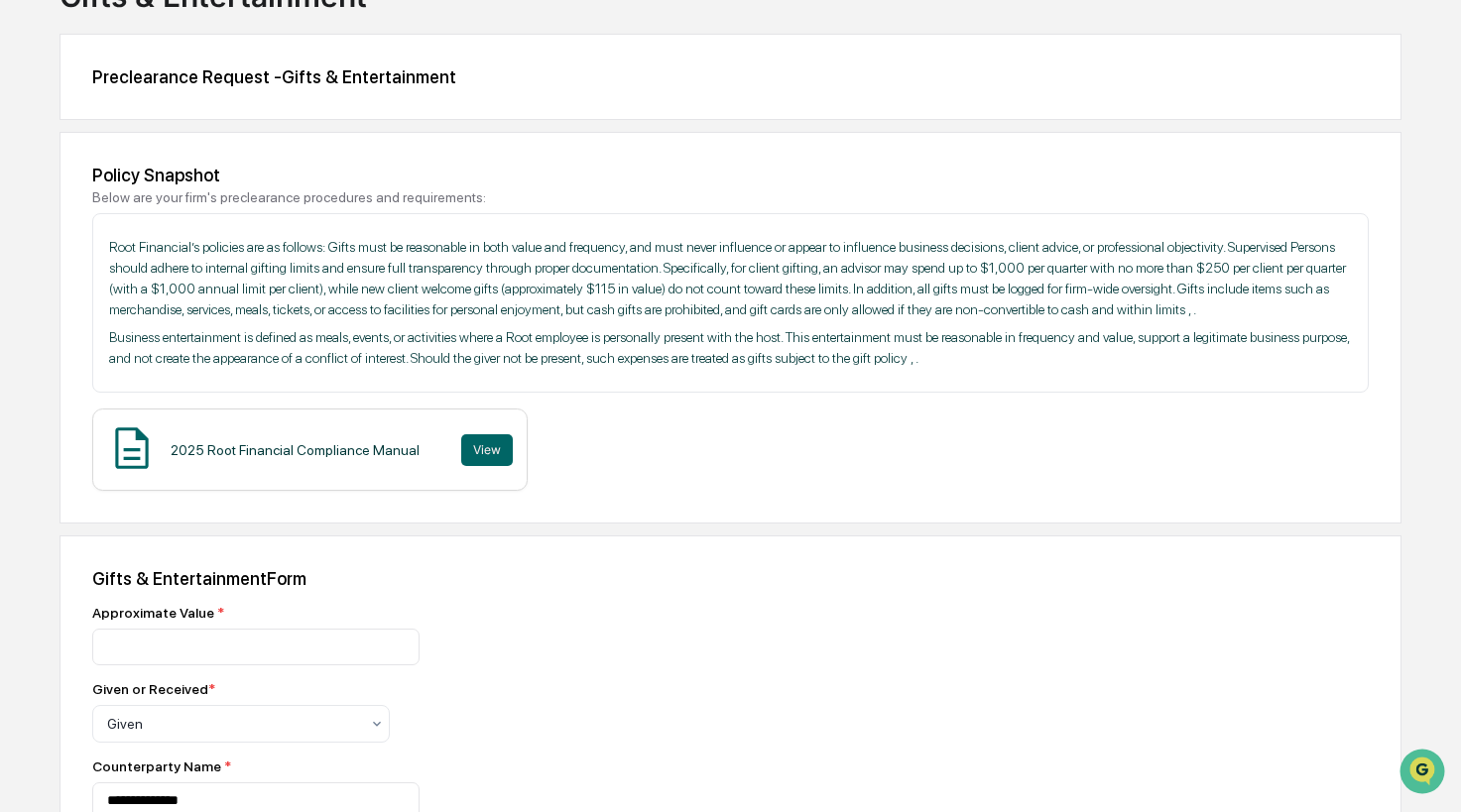 scroll, scrollTop: 136, scrollLeft: 0, axis: vertical 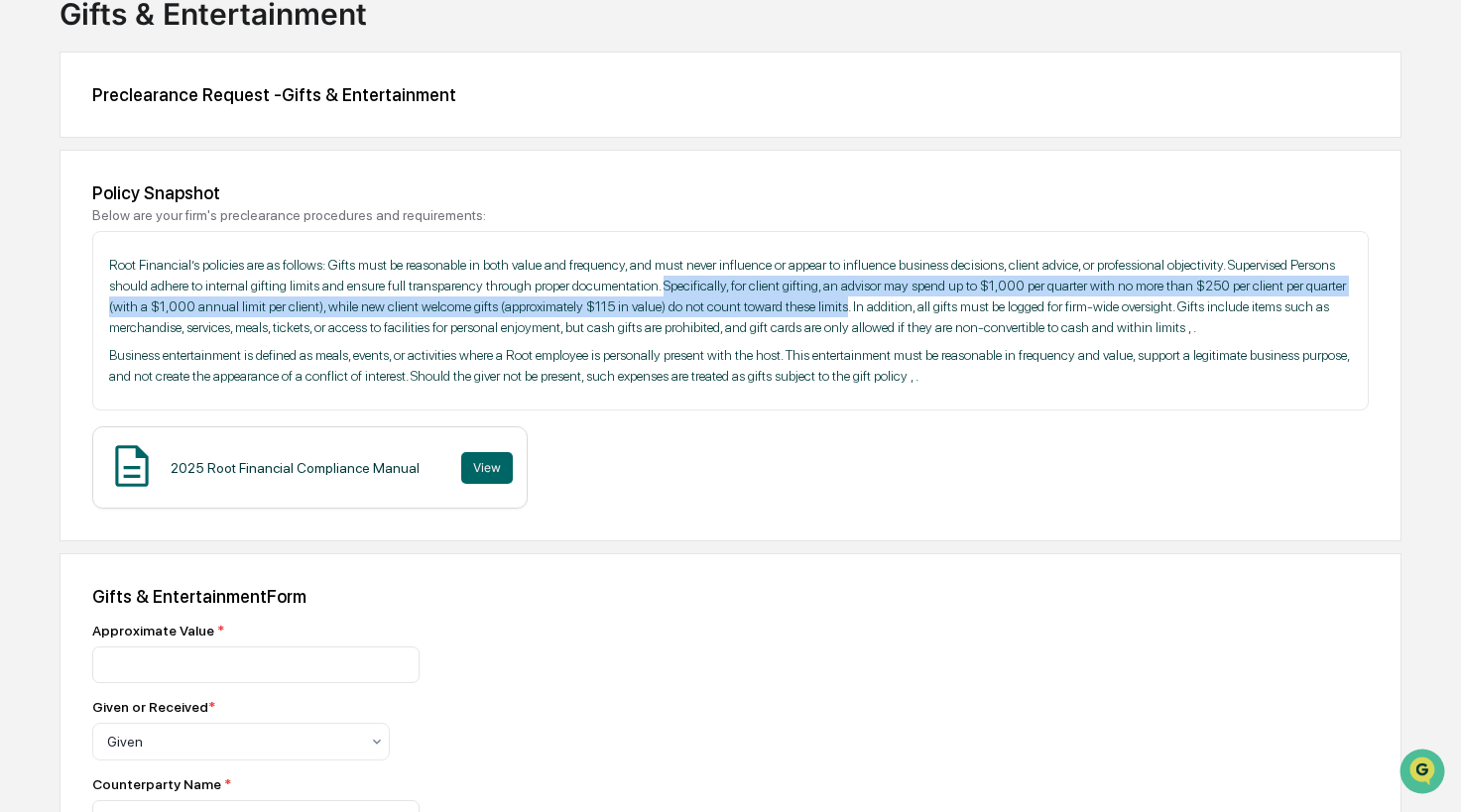 drag, startPoint x: 944, startPoint y: 288, endPoint x: 1302, endPoint y: 313, distance: 358.8718 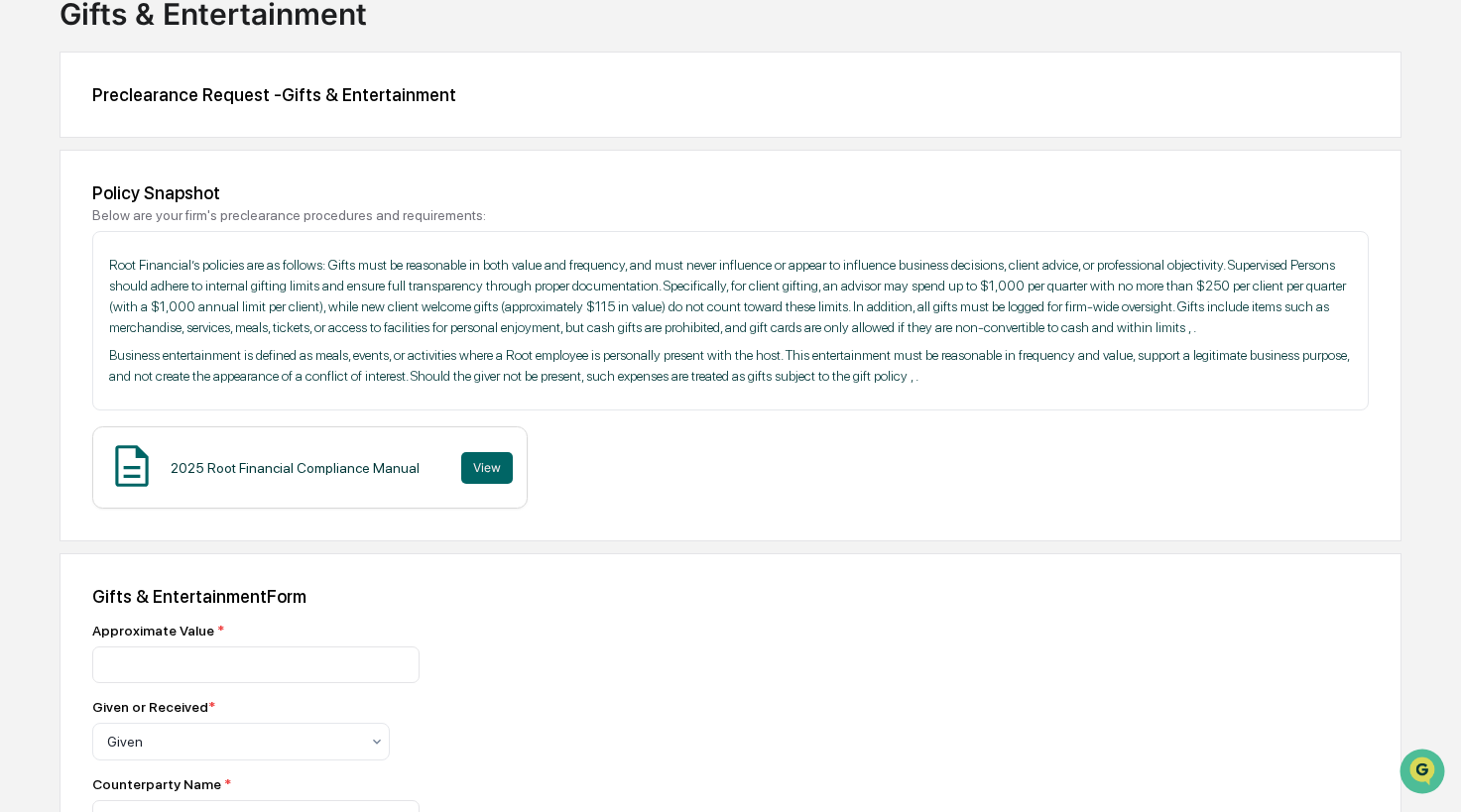 click on "Root Financial’s policies are as follows: Gifts must be reasonable in both value and frequency, and must never influence or appear to influence business decisions, client advice, or professional objectivity. Supervised Persons should adhere to internal gifting limits and ensure full transparency through proper documentation. Specifically, for client gifting, an advisor may spend up to $1,000 per quarter with no more than $250 per client per quarter (with a $1,000 annual limit per client), while new client welcome gifts (approximately $115 in value) do not count toward these limits. In addition, all gifts must be logged for firm-wide oversight. Gifts include items such as merchandise, services, meals, tickets, or access to facilities for personal enjoyment, but cash gifts are prohibited, and gift cards are only allowed if they are non-convertible to cash and within limits , ." at bounding box center [730, 296] 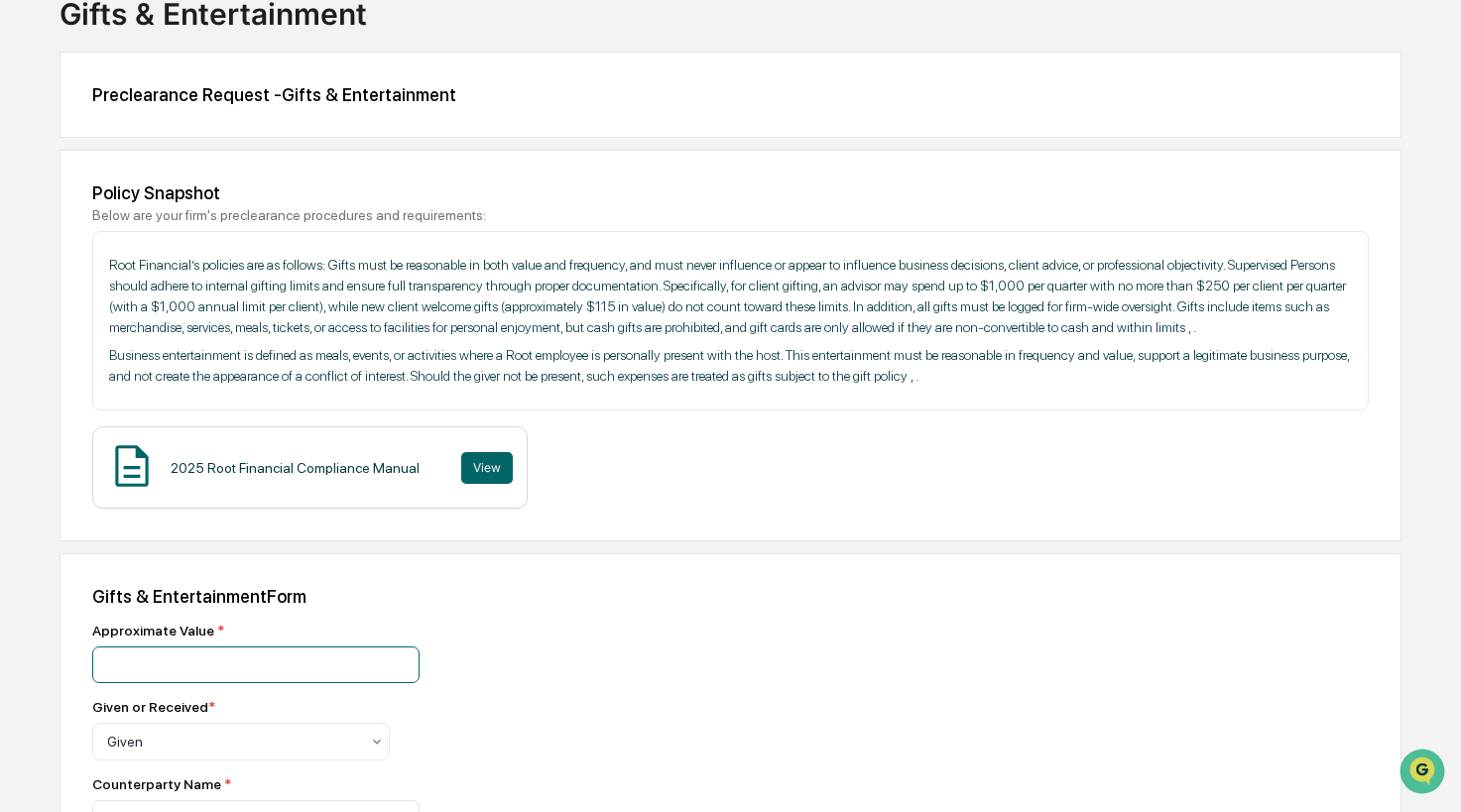 drag, startPoint x: 203, startPoint y: 697, endPoint x: 10, endPoint y: 669, distance: 195 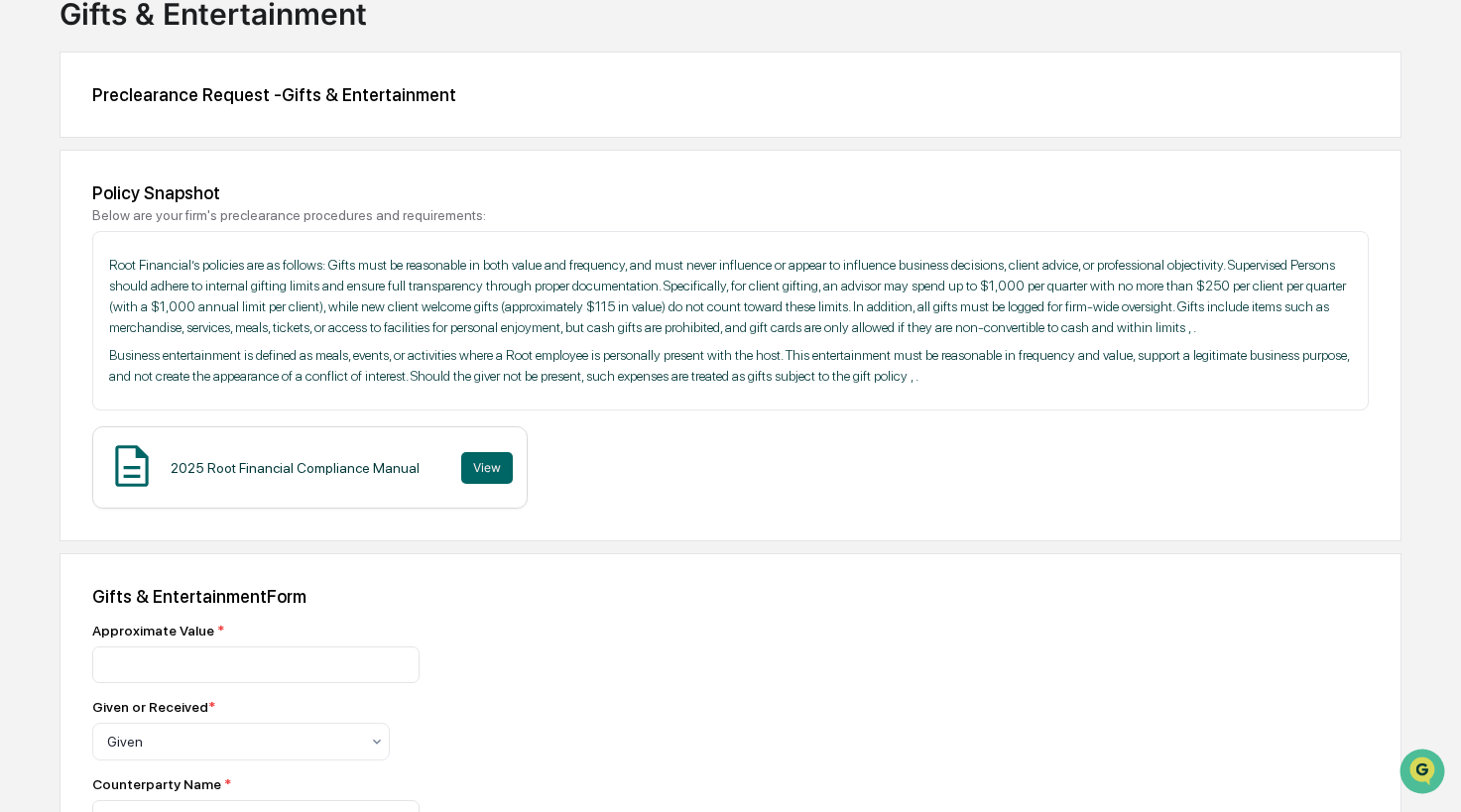 click on "**********" at bounding box center [730, 963] 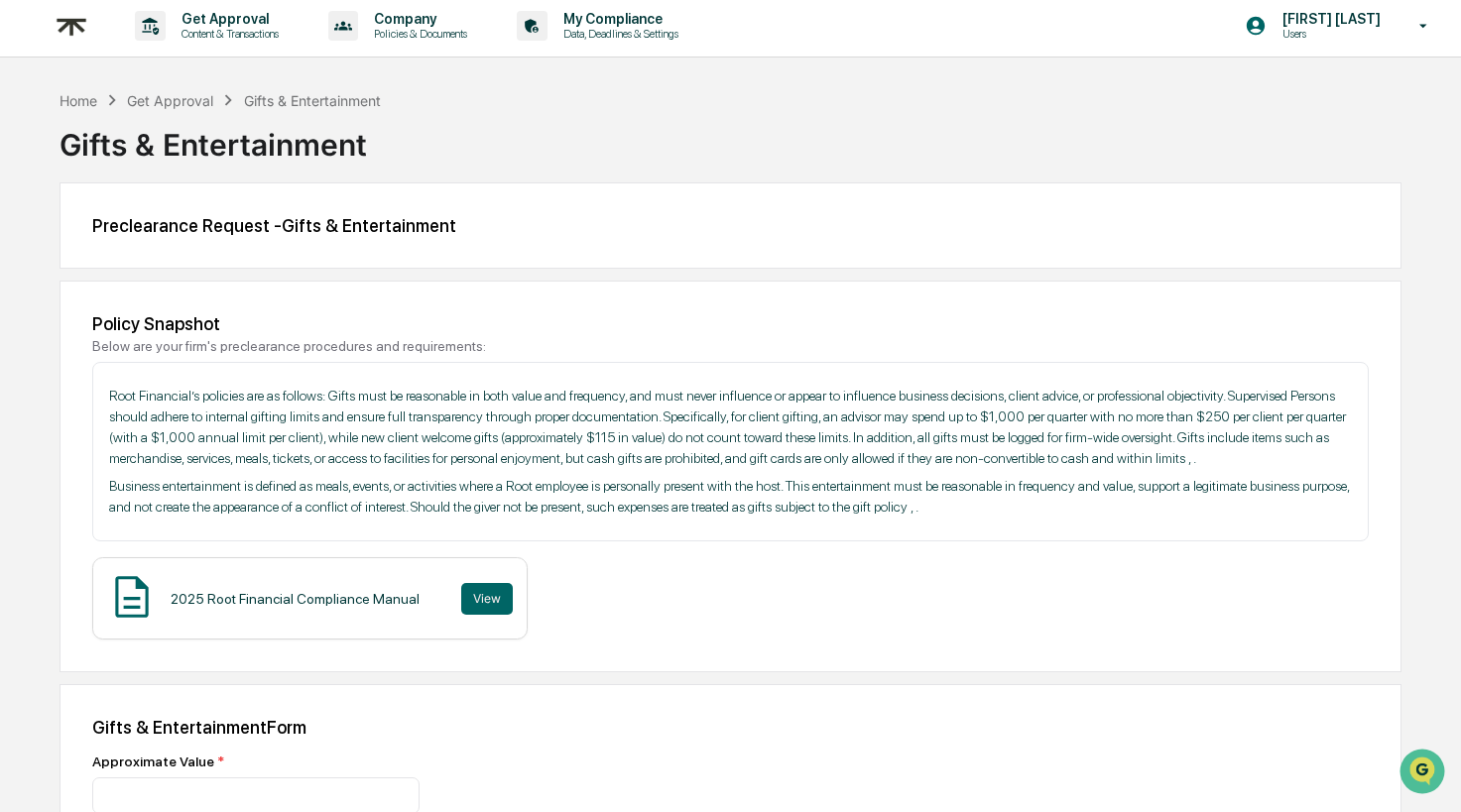 scroll, scrollTop: 0, scrollLeft: 0, axis: both 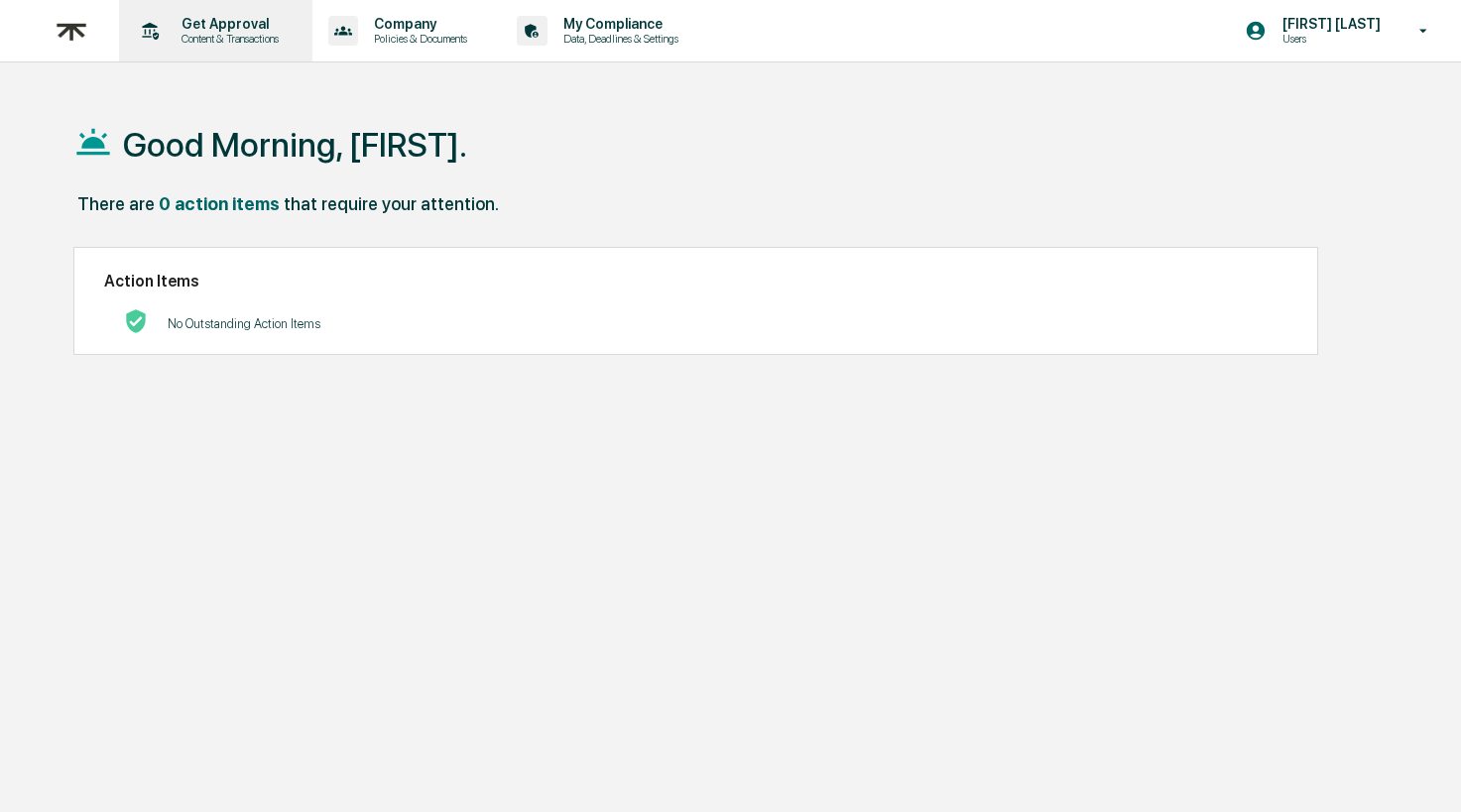 click on "Get Approval" at bounding box center [227, 24] 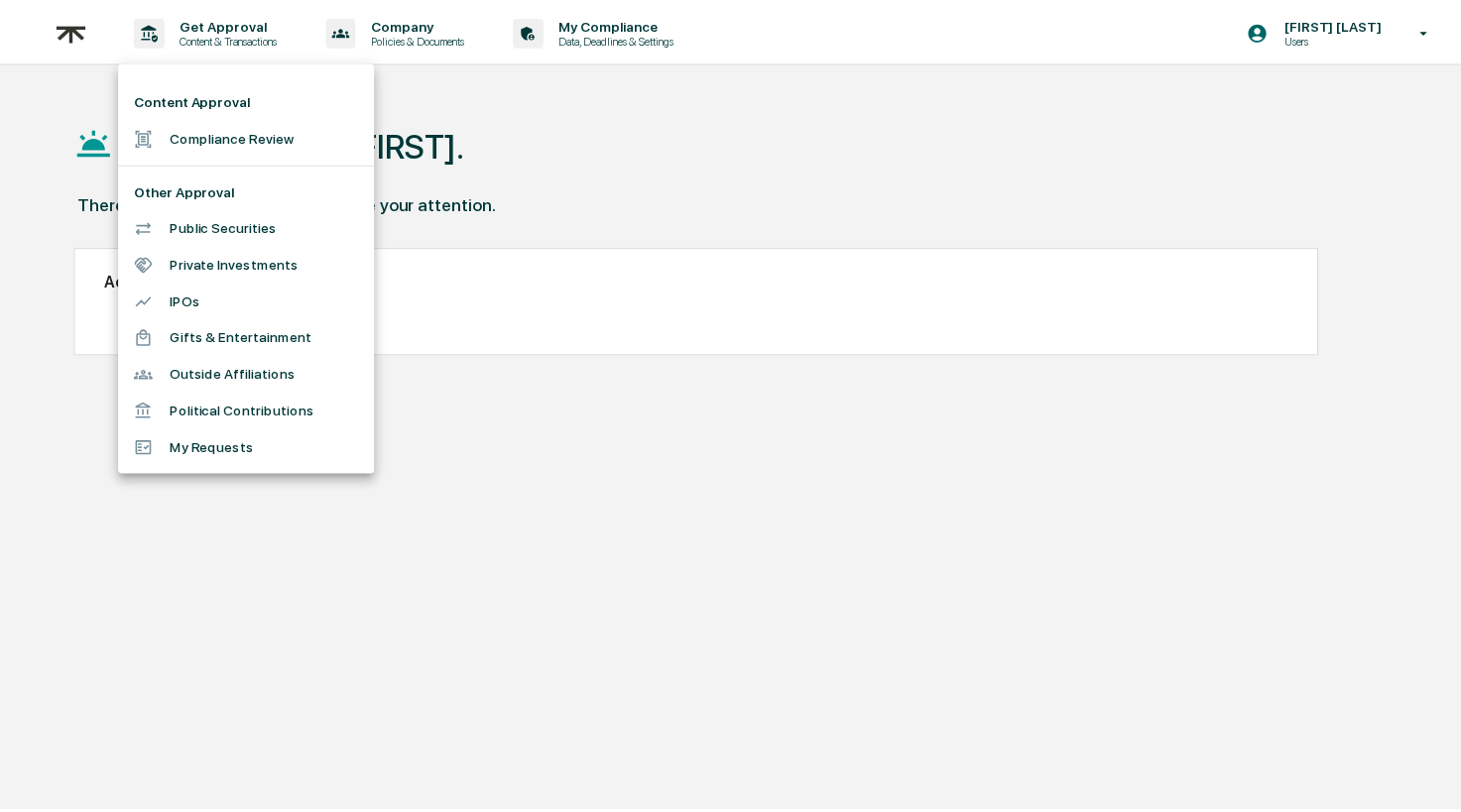 scroll, scrollTop: 0, scrollLeft: 0, axis: both 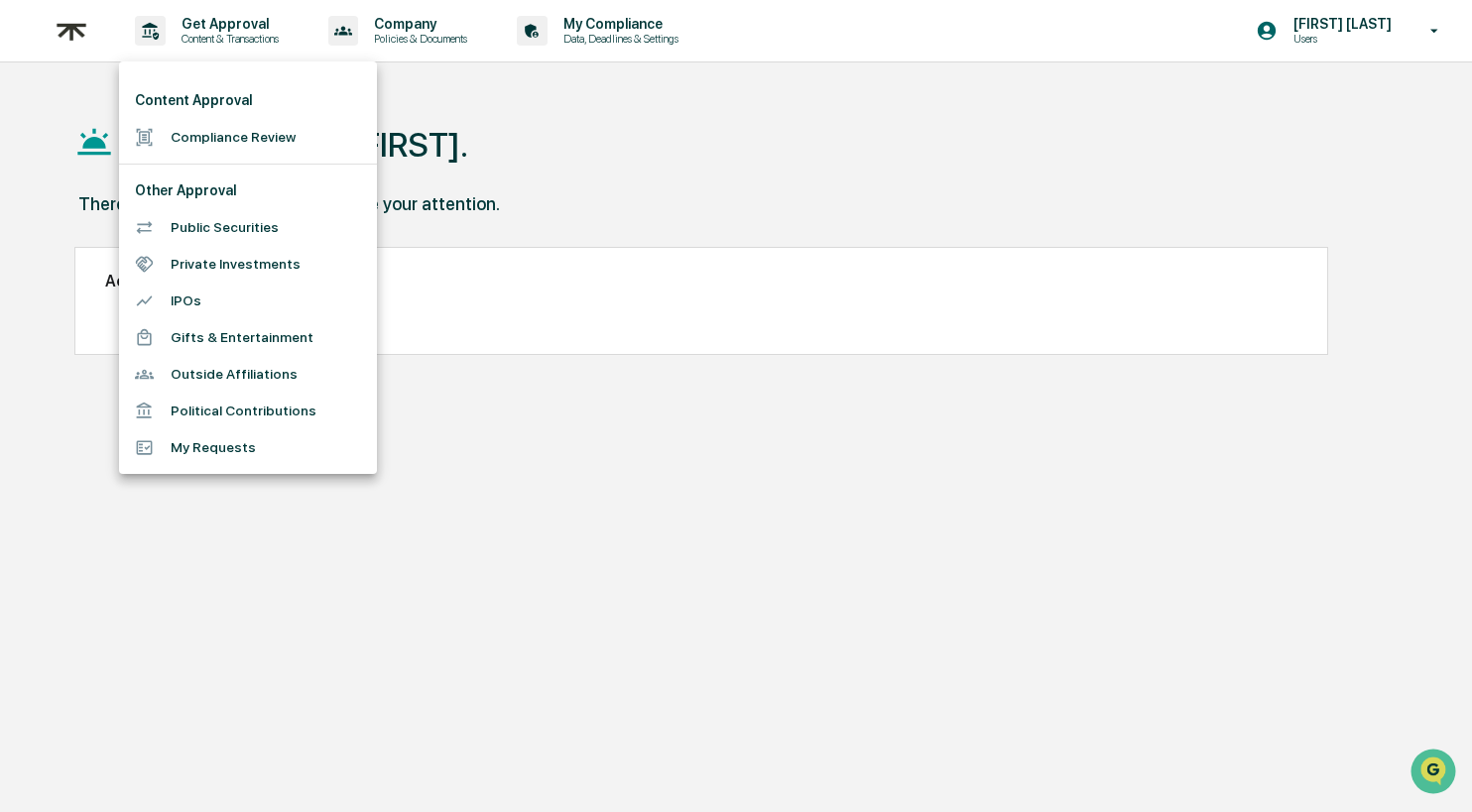 click on "My Requests" at bounding box center (248, 447) 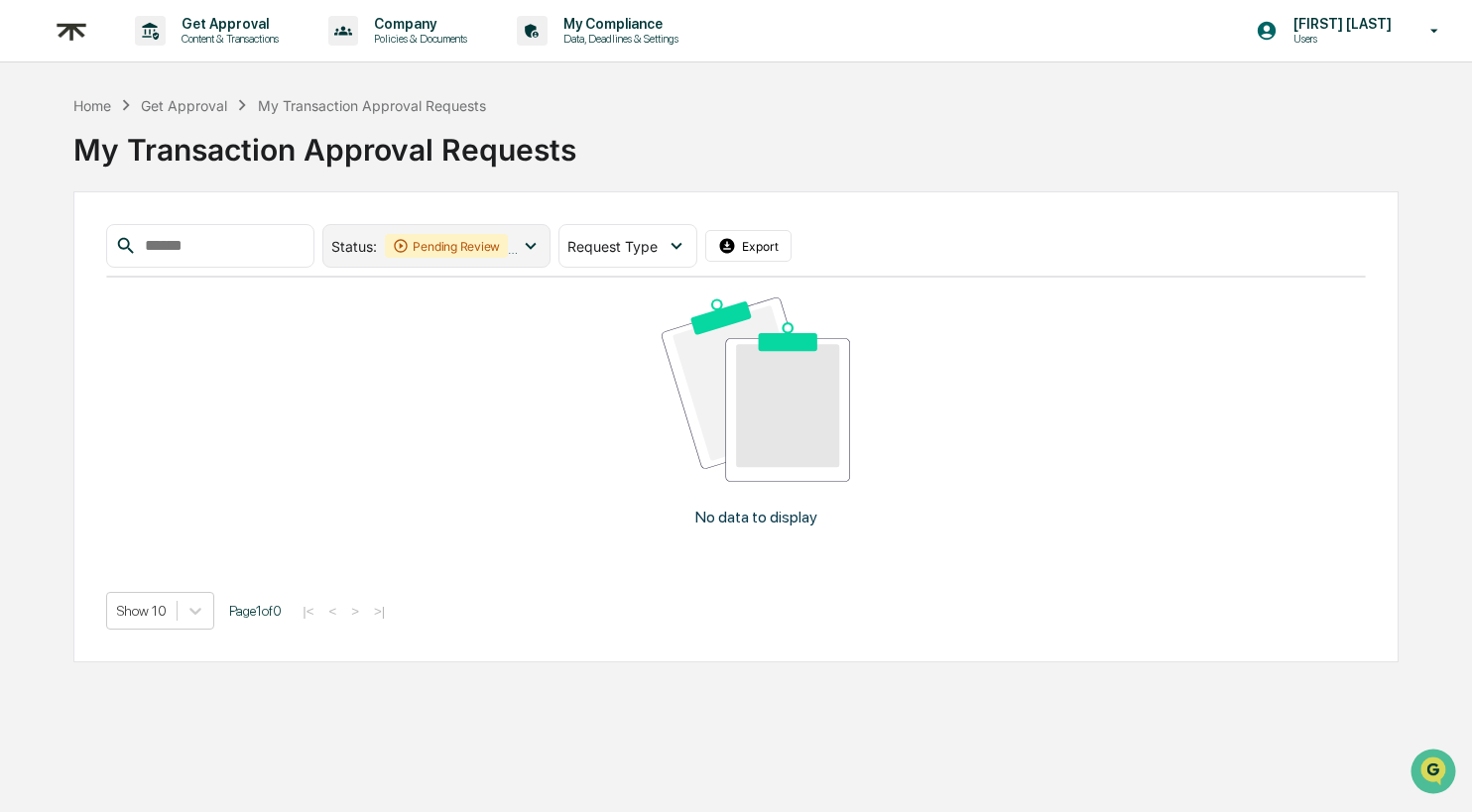 click on "Status : Pending Review   Action Required" at bounding box center (436, 246) 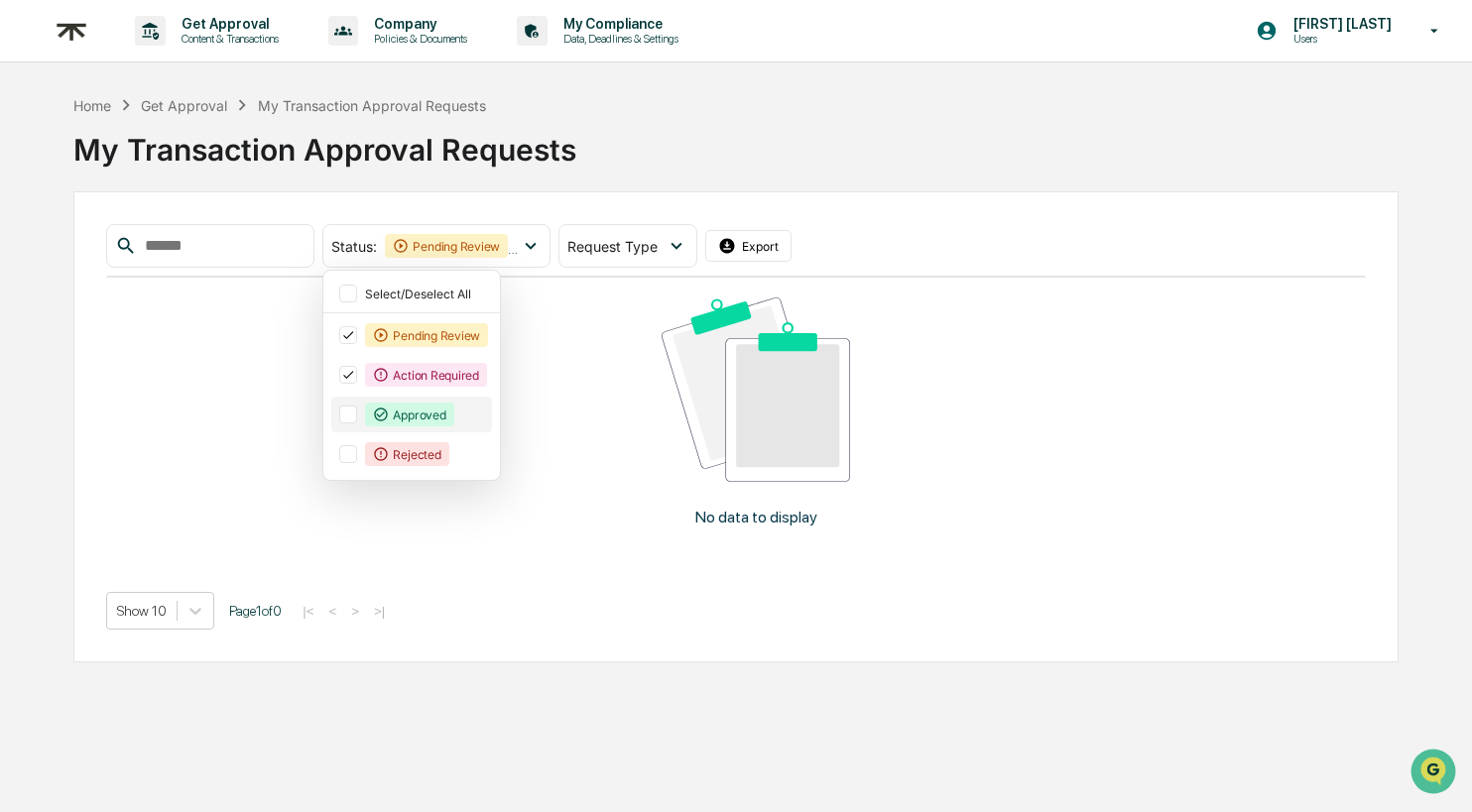click on "Approved" at bounding box center [409, 414] 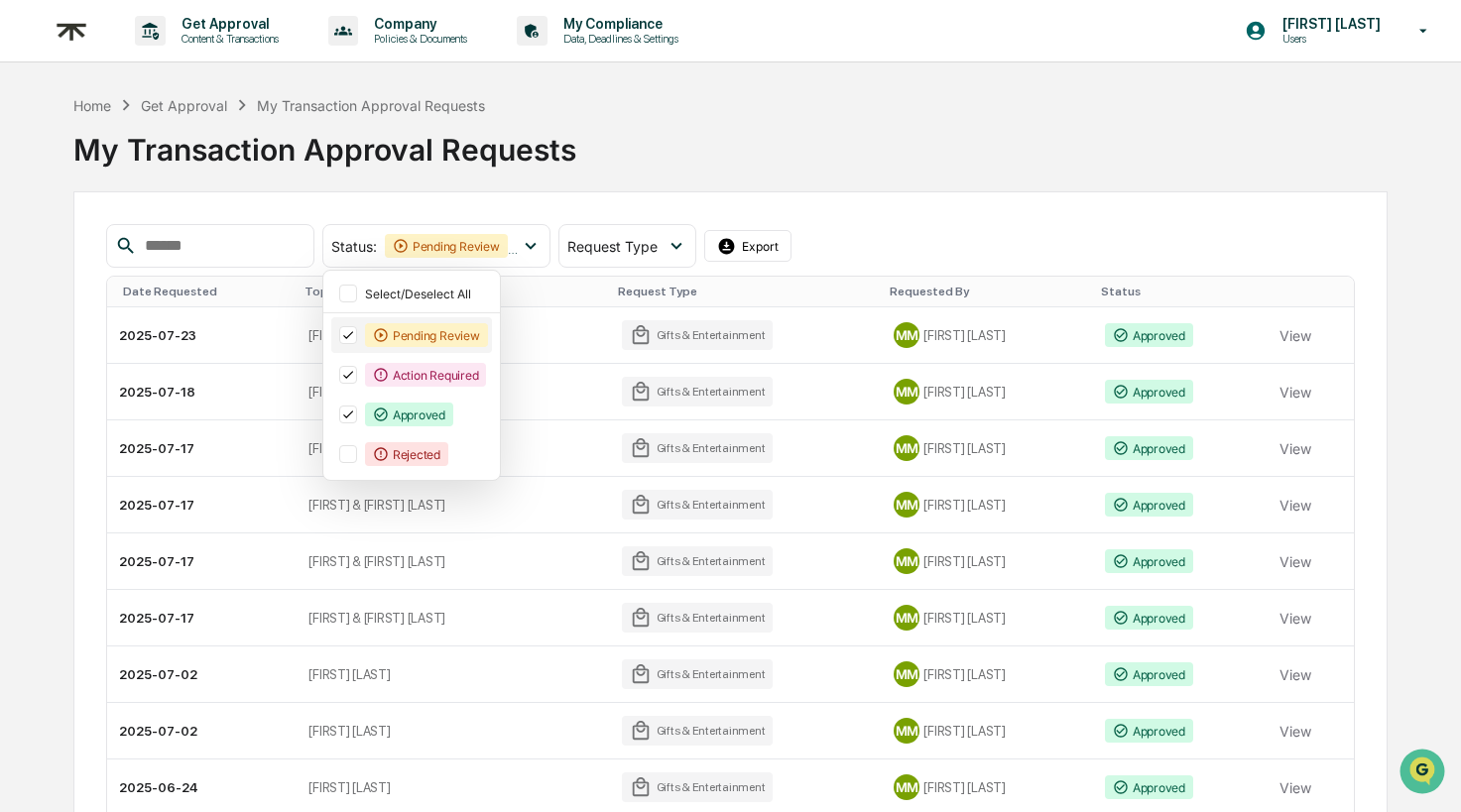 click 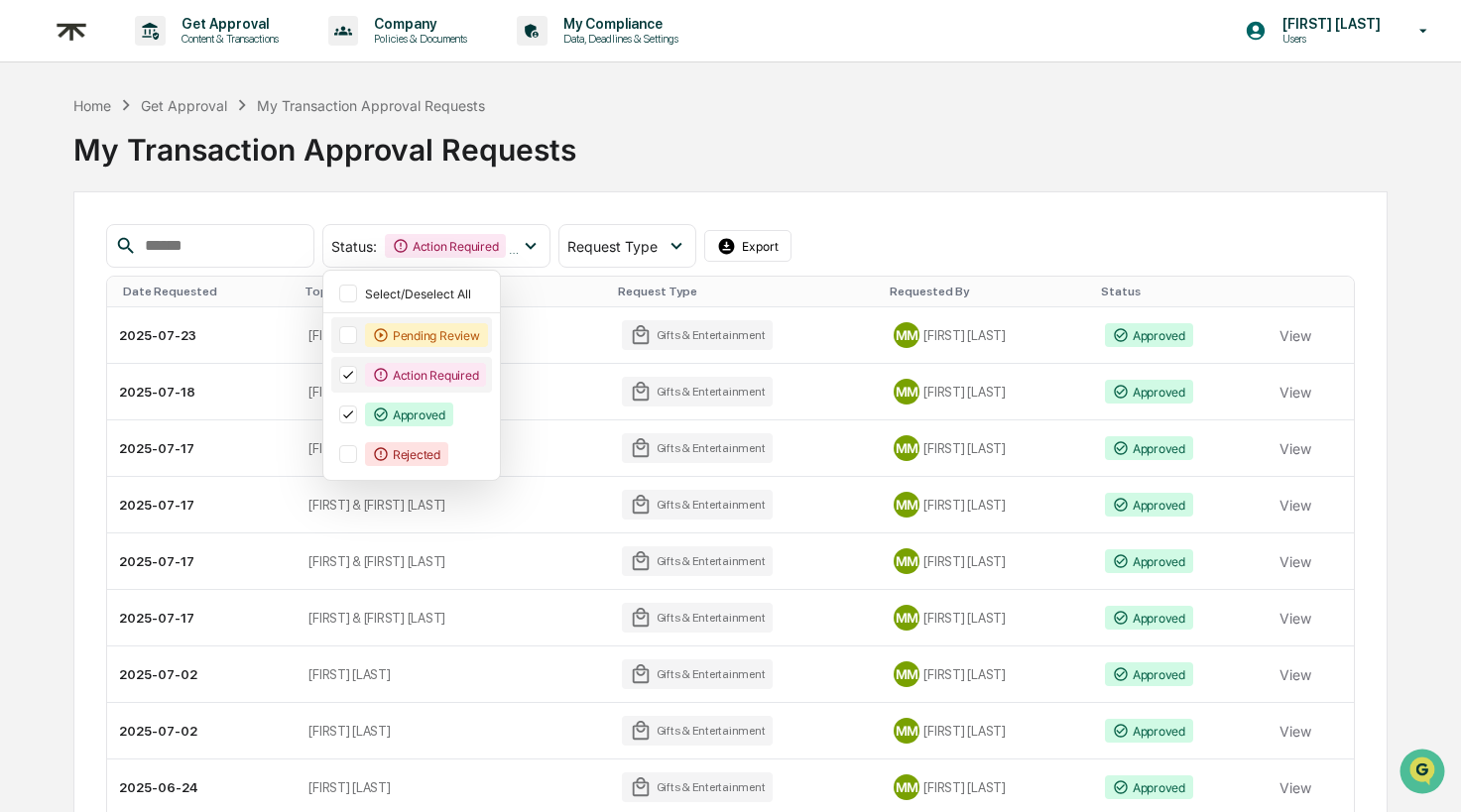click on "Action Required" at bounding box center [412, 375] 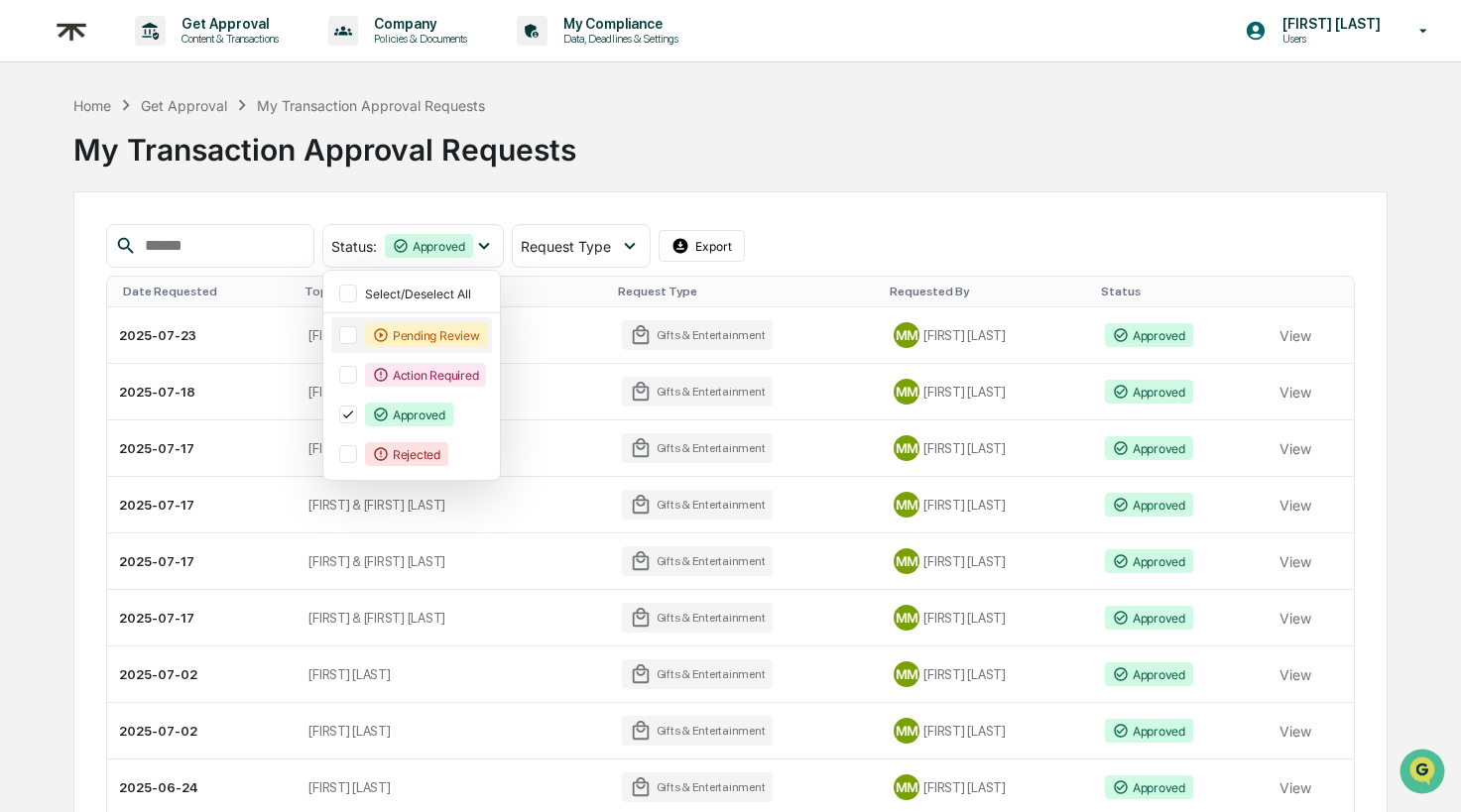 click on "Home Get Approval My Transaction Approval Requests My Transaction Approval Requests Status : Approved Select/Deselect All Pending Review Action Required Approved Rejected Request Type Select/Deselect All Outside Affiliations Public Securities Political Contributions Private Investments IPOs Gifts & Entertainment Export Date Requested Topic Request Type Requested By Status [DATE] [FIRST] & [FIRST] [LAST] Gifts & Entertainment MM [FIRST] [LAST] Approved View [DATE] [FIRST] [LAST] & [FIRST] [LAST] Gifts & Entertainment MM [FIRST] [LAST] Approved View [DATE] [FIRST] [LAST] Gifts & Entertainment MM [FIRST] [LAST] Approved View [DATE] [FIRST] & [FIRST] [LAST] Gifts & Entertainment MM [FIRST] [LAST] Approved View [DATE] [FIRST] & [FIRST] [LAST] Gifts & Entertainment MM [FIRST] [LAST] Approved View [DATE] [FIRST] & [FIRST] [LAST] Gifts & Entertainment MM [FIRST] [LAST] Approved View [DATE] [FIRST] [LAST] Gifts & Entertainment MM [FIRST] [LAST] Approved View [DATE] [FIRST] [LAST] Gifts & Entertainment MM [FIRST] [LAST] View" at bounding box center (731, 533) 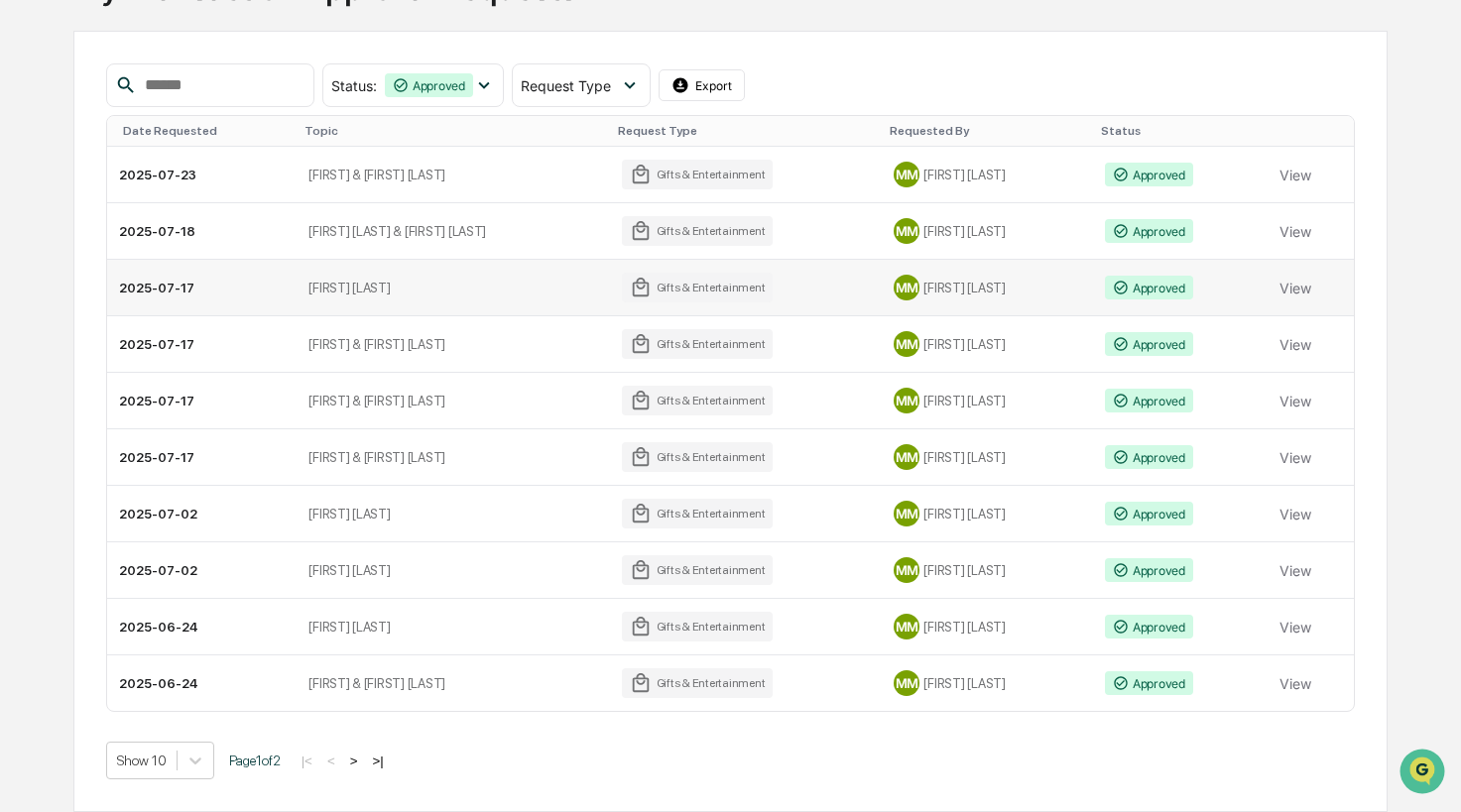 scroll, scrollTop: 161, scrollLeft: 0, axis: vertical 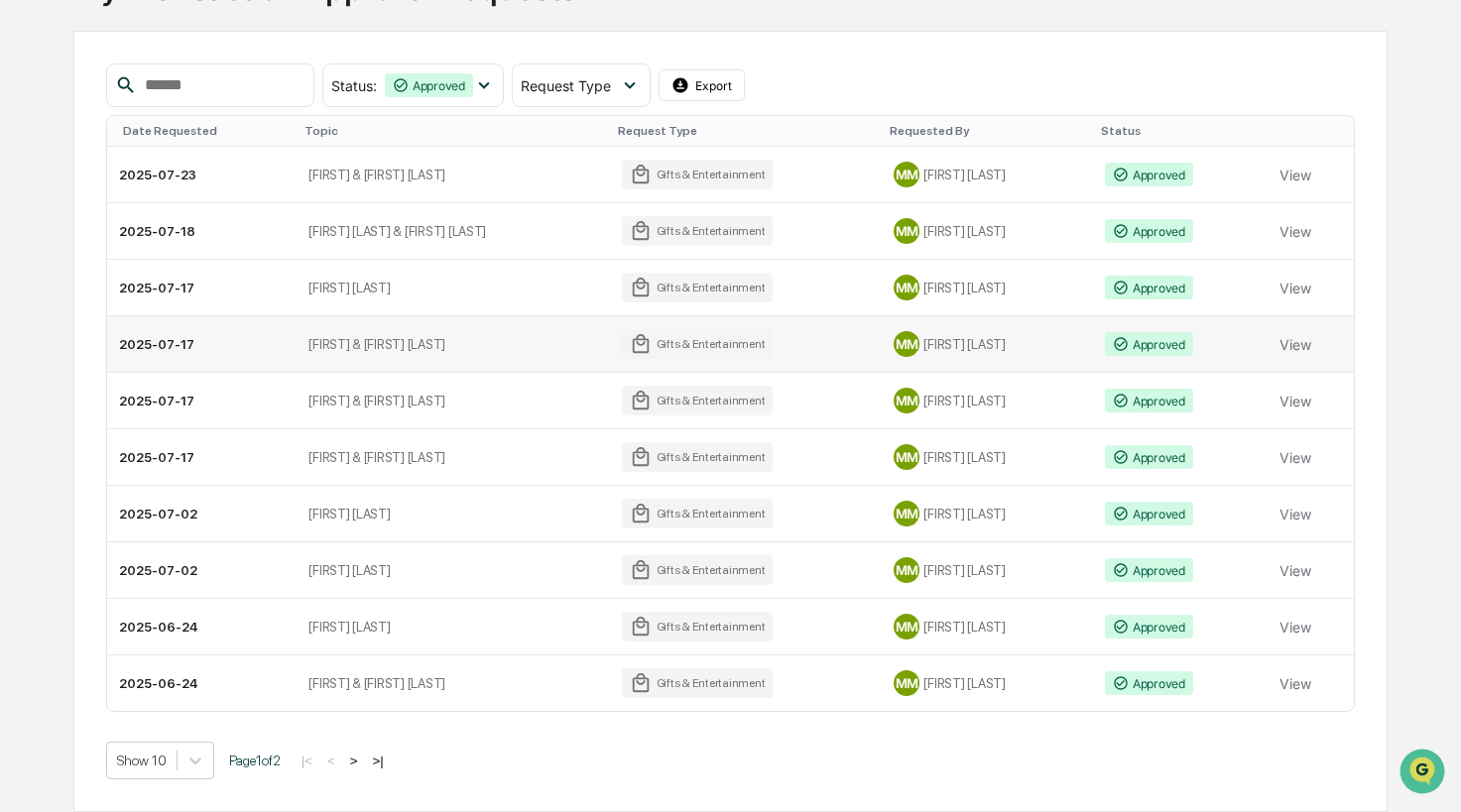 click on "[FIRST] & [FIRST] [LAST]" at bounding box center (453, 344) 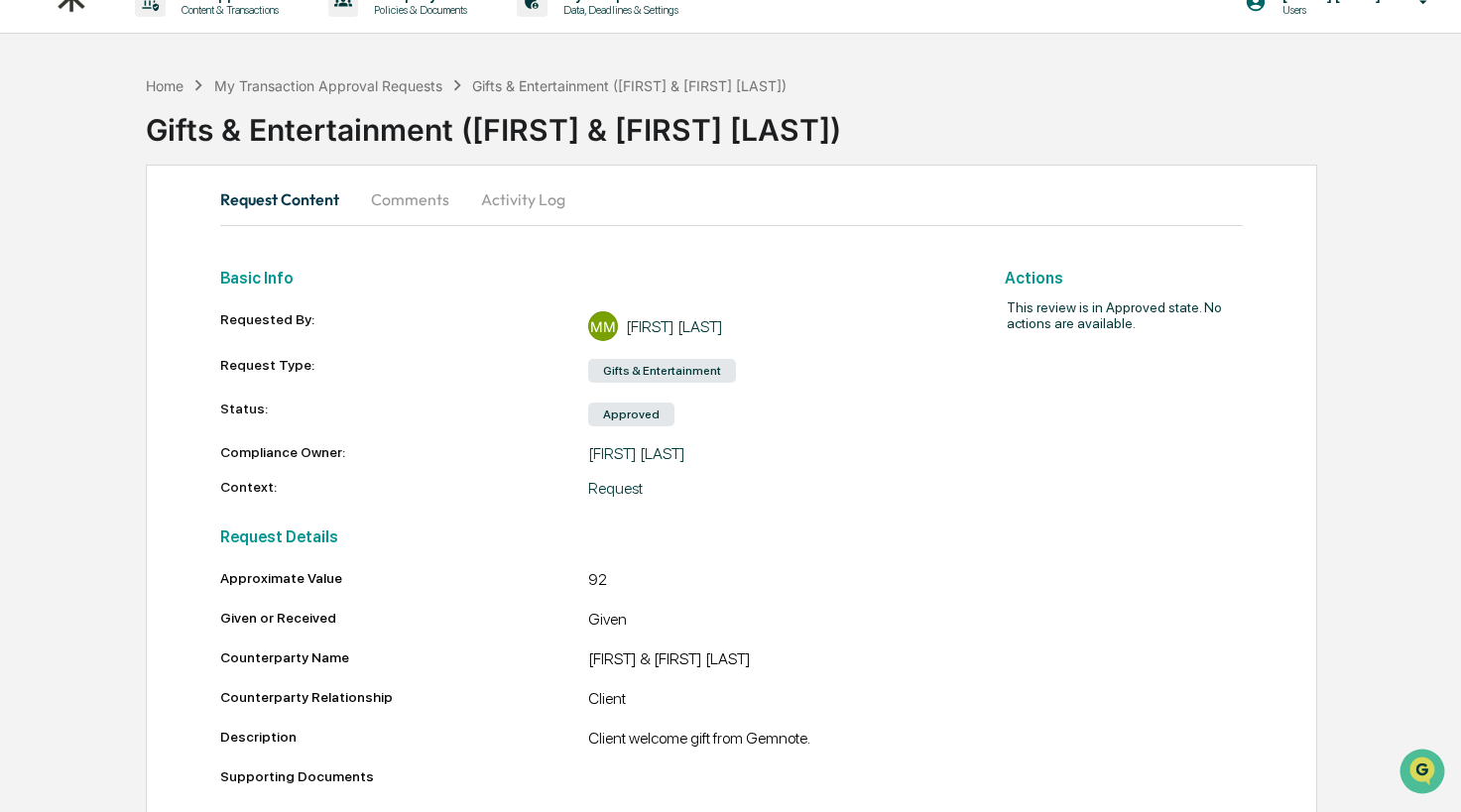 scroll, scrollTop: 0, scrollLeft: 0, axis: both 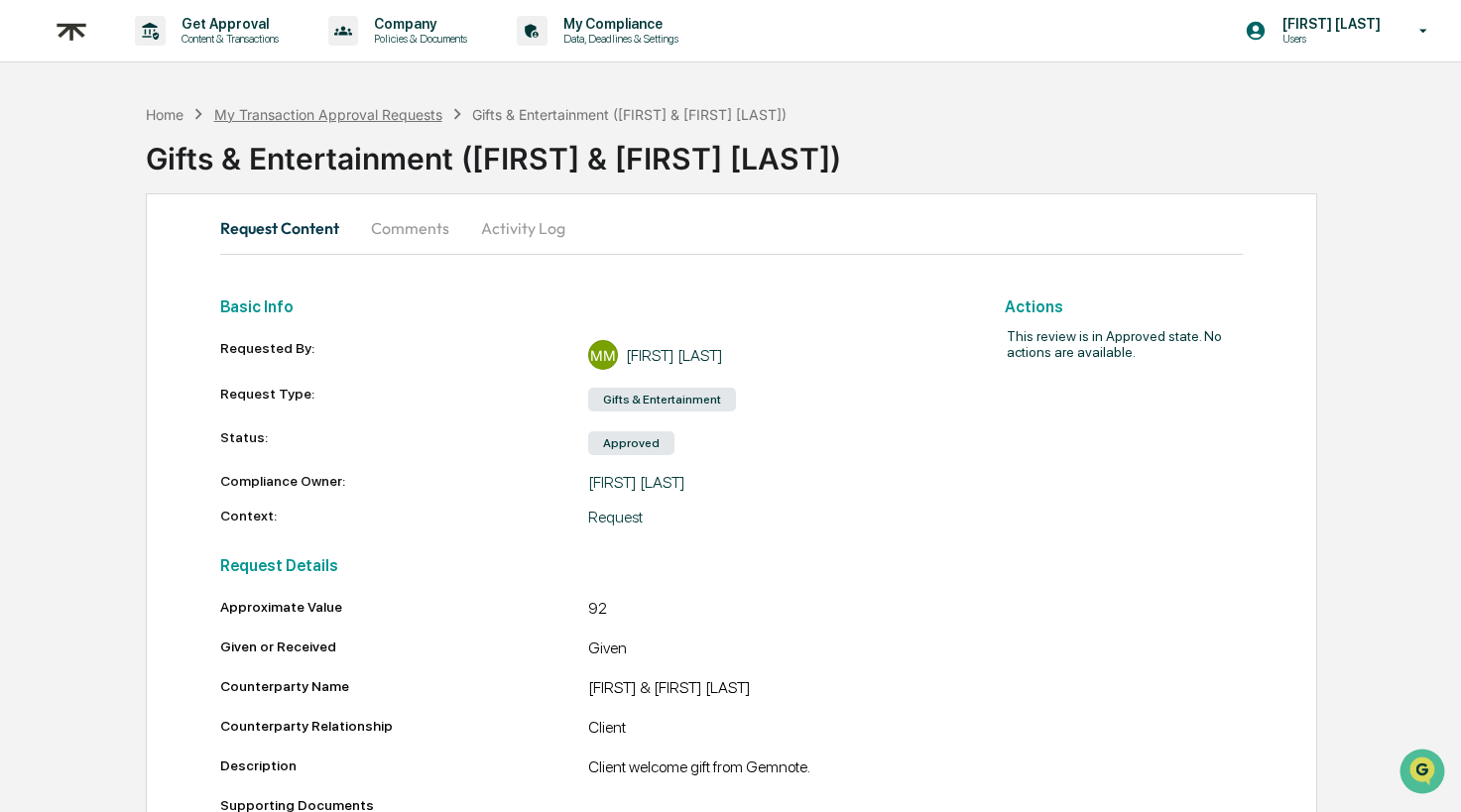 click on "My Transaction Approval Requests" at bounding box center [328, 114] 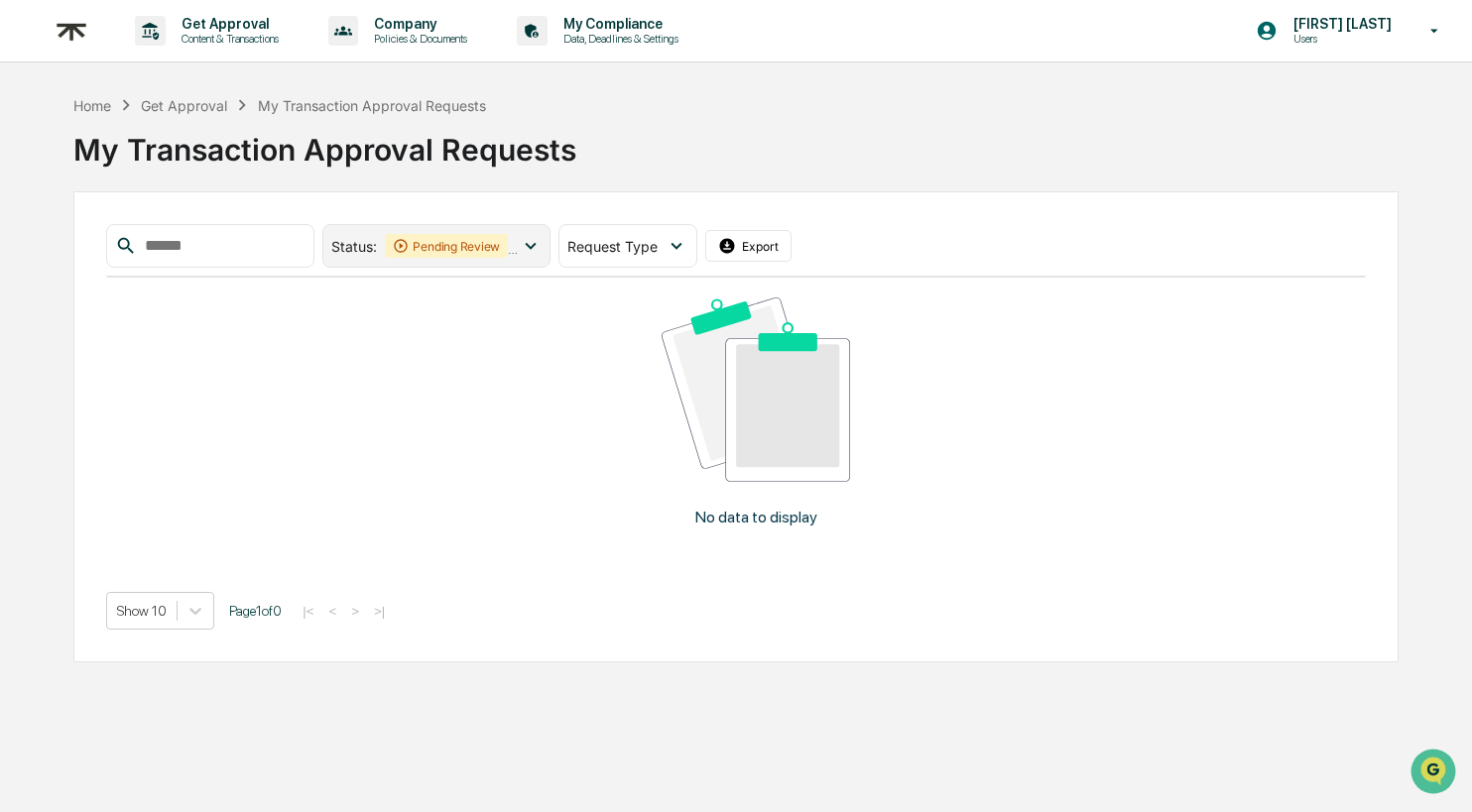 click on "Status : Pending Review   Action Required" at bounding box center [436, 246] 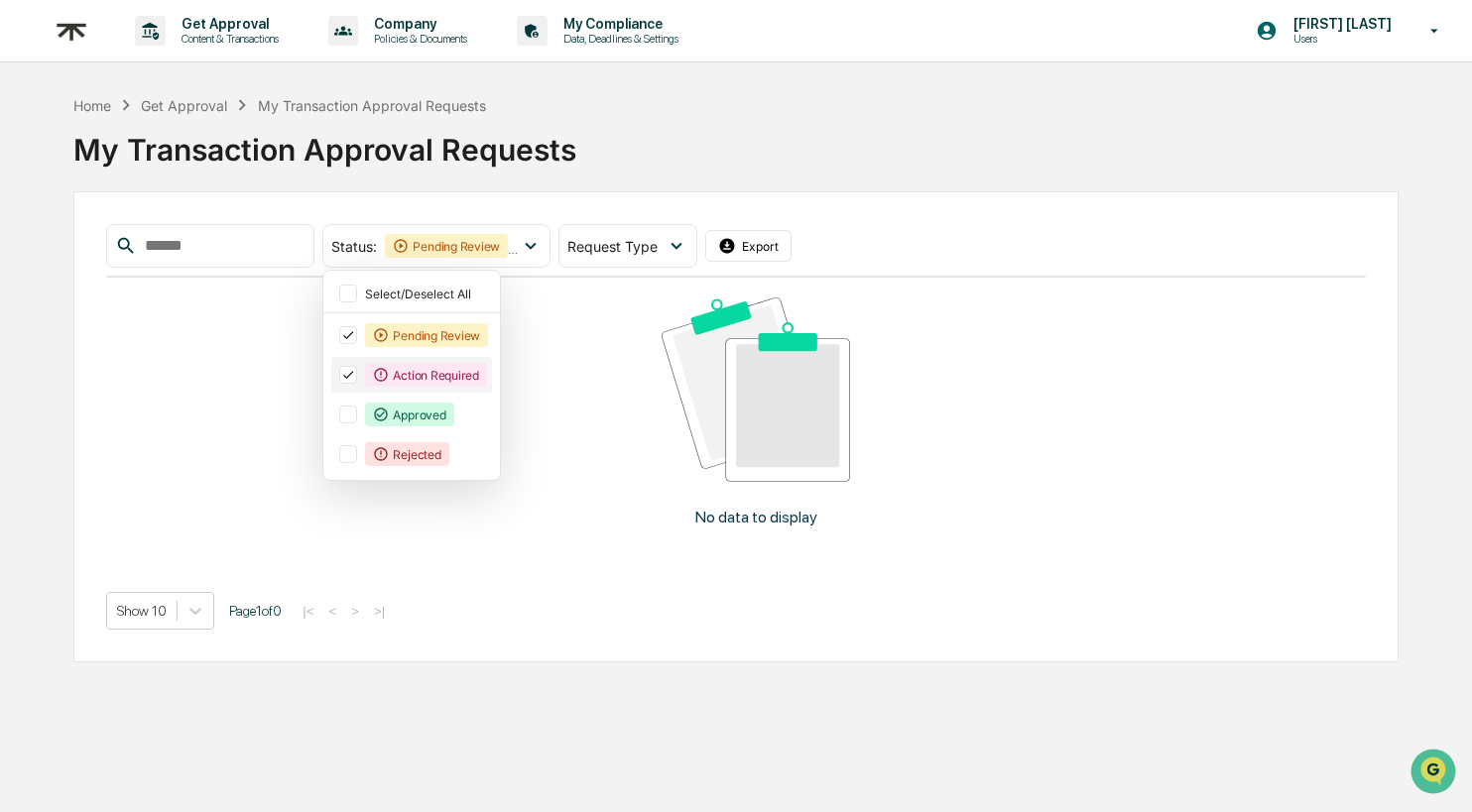 click on "Action Required" at bounding box center (426, 375) 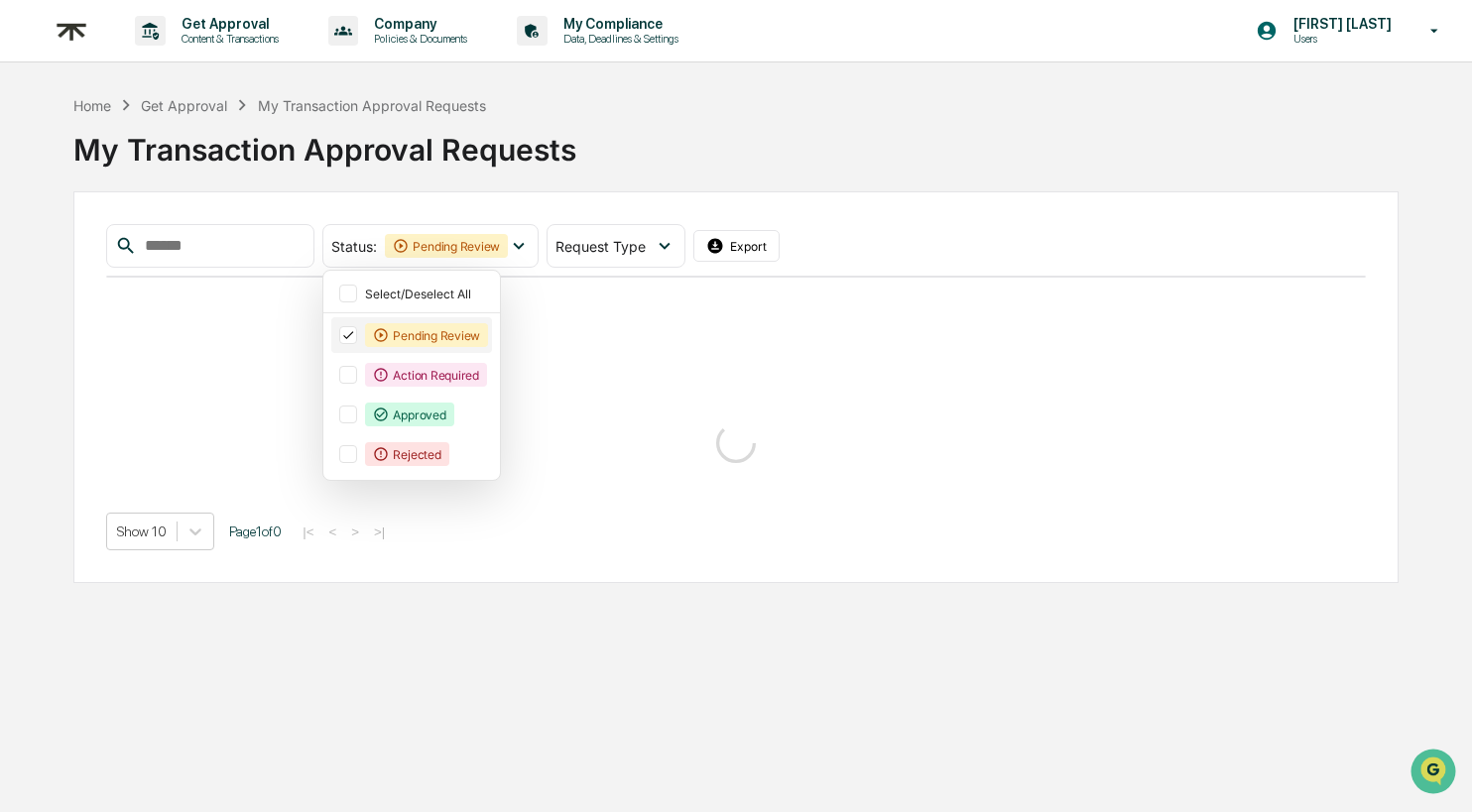 click on "Pending Review" at bounding box center (427, 335) 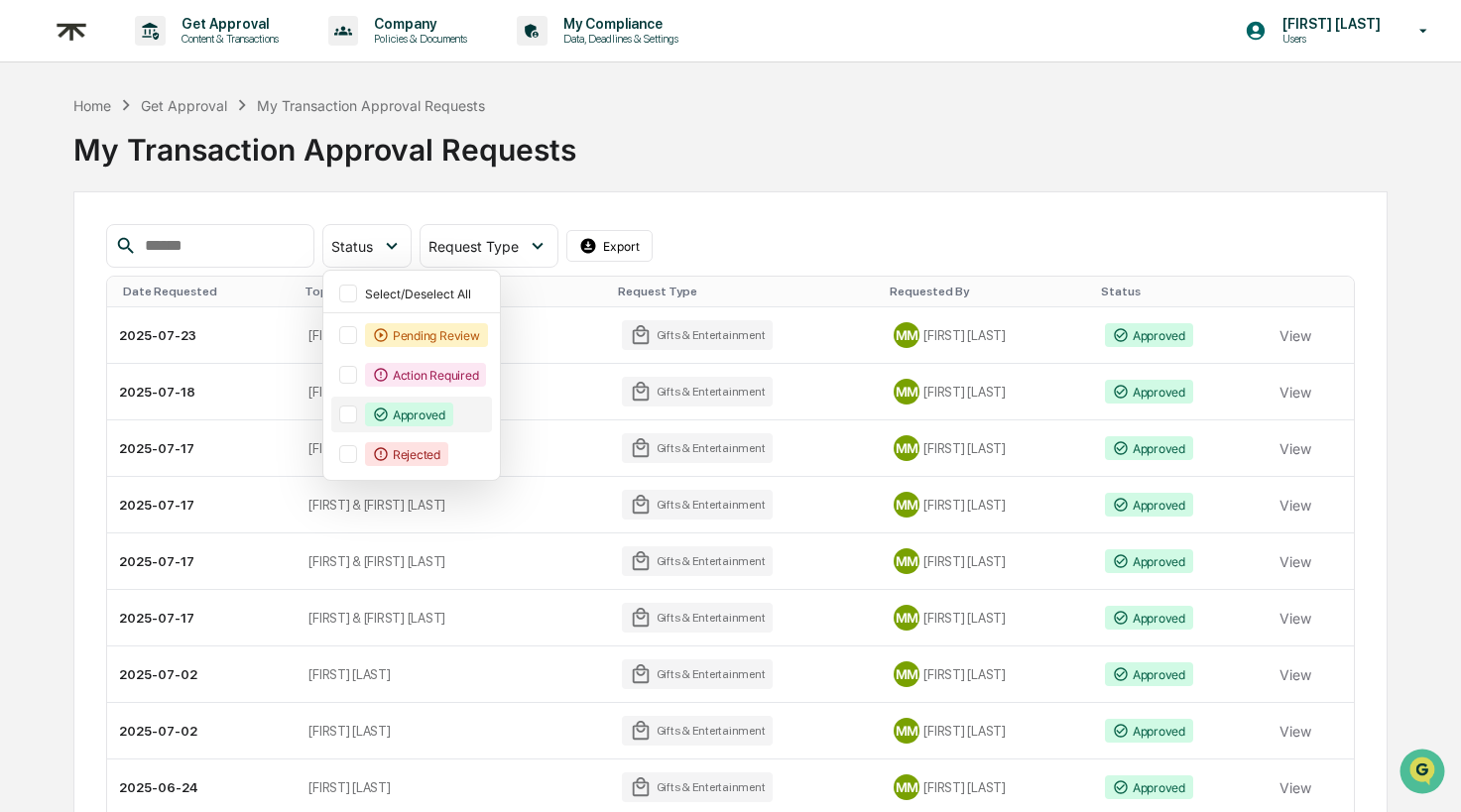 click on "Approved" at bounding box center [409, 414] 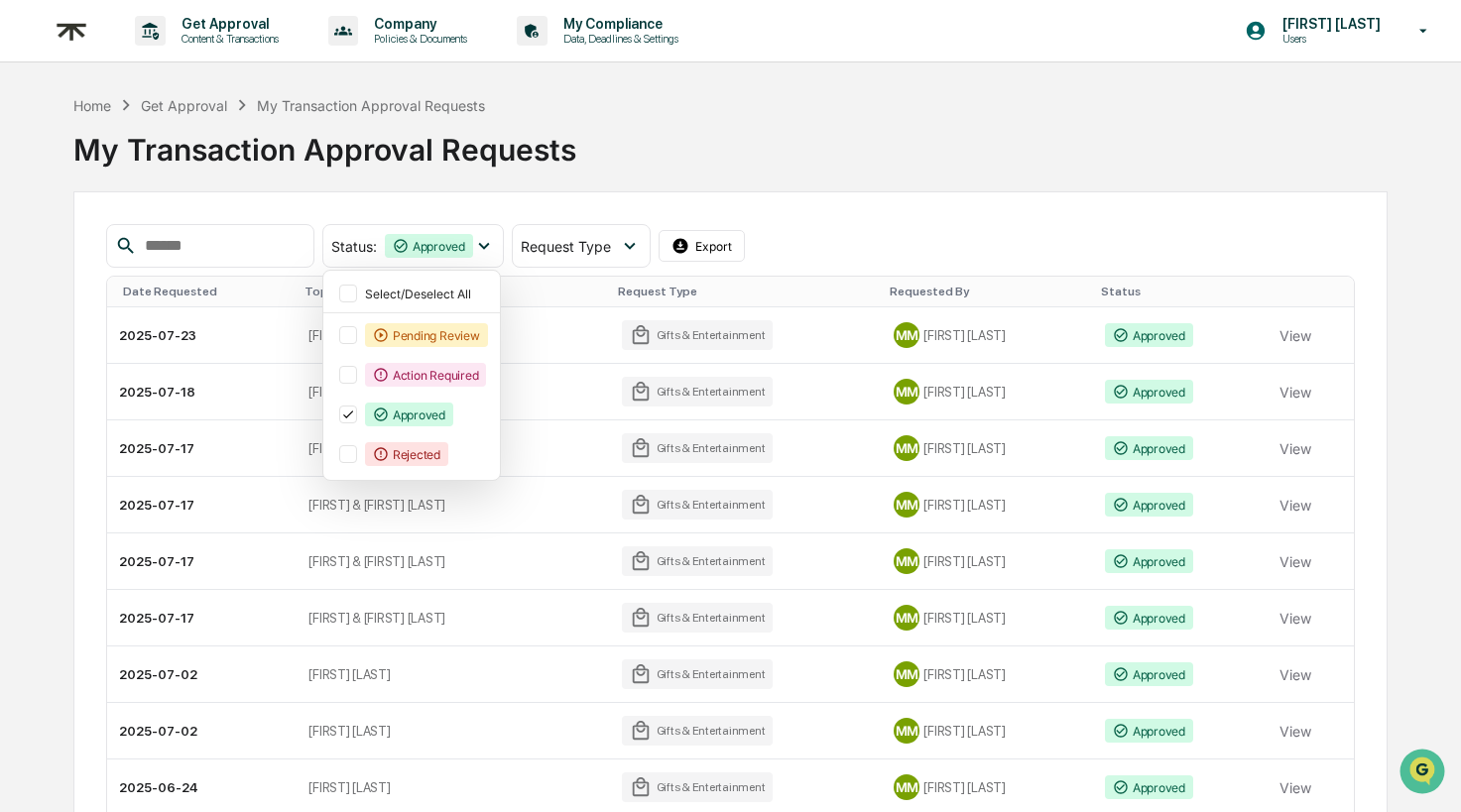 click on "Home Get Approval My Transaction Approval Requests My Transaction Approval Requests Status : Approved Select/Deselect All Pending Review Action Required Approved Rejected Request Type Select/Deselect All Outside Affiliations Public Securities Political Contributions Private Investments IPOs Gifts & Entertainment Export Date Requested Topic Request Type Requested By Status [DATE] [FIRST] & [FIRST] [LAST] Gifts & Entertainment MM [FIRST] [LAST] Approved View [DATE] [FIRST] [LAST] & [FIRST] [LAST] Gifts & Entertainment MM [FIRST] [LAST] Approved View [DATE] [FIRST] [LAST] Gifts & Entertainment MM [FIRST] [LAST] Approved View [DATE] [FIRST] & [FIRST] [LAST] Gifts & Entertainment MM [FIRST] [LAST] Approved View [DATE] [FIRST] & [FIRST] [LAST] Gifts & Entertainment MM [FIRST] [LAST] Approved View [DATE] [FIRST] & [FIRST] [LAST] Gifts & Entertainment MM [FIRST] [LAST] Approved View [DATE] [FIRST] [LAST] Gifts & Entertainment MM [FIRST] [LAST] Approved View [DATE] [FIRST] [LAST] Gifts & Entertainment MM [FIRST] [LAST] View" at bounding box center (731, 533) 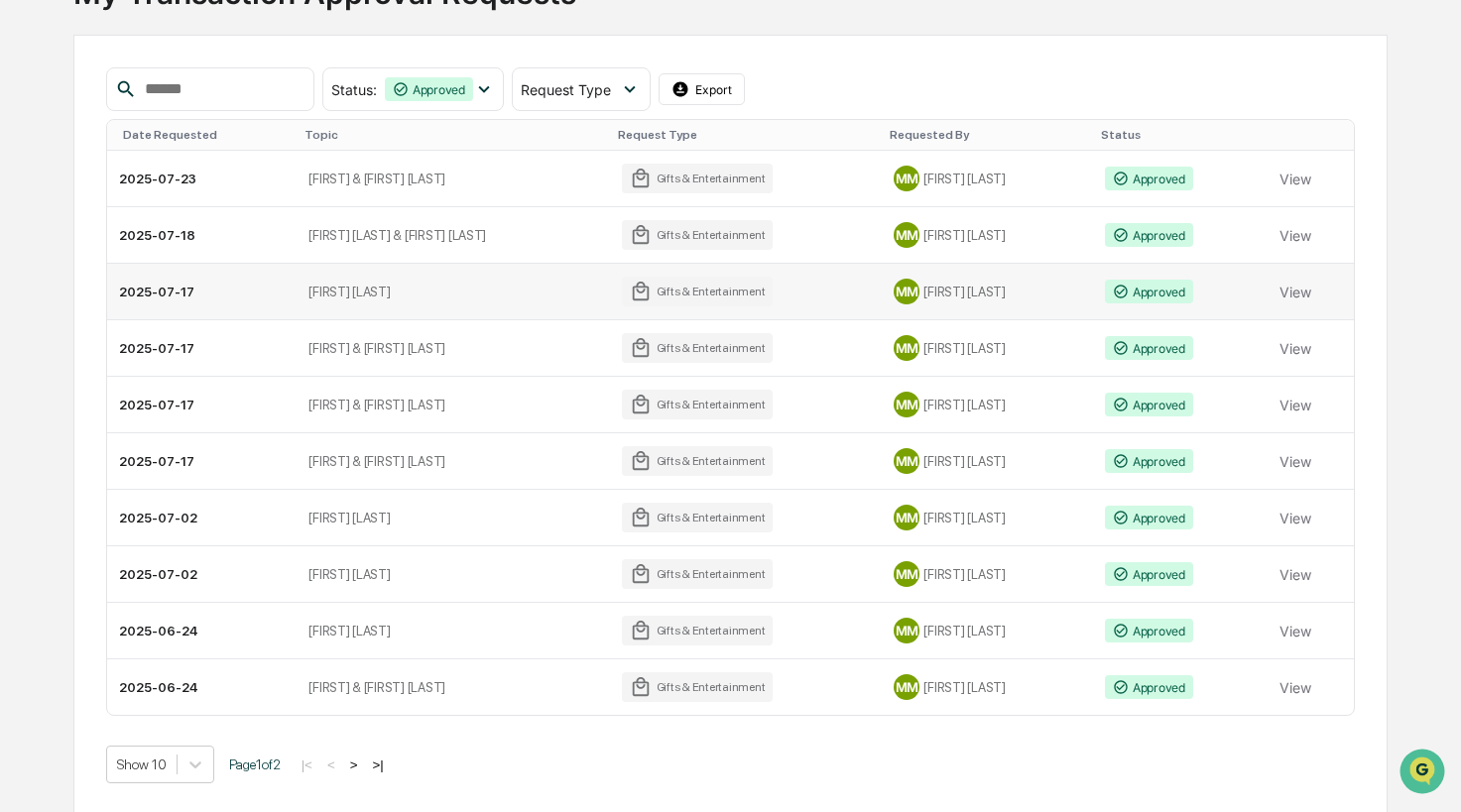 scroll, scrollTop: 161, scrollLeft: 0, axis: vertical 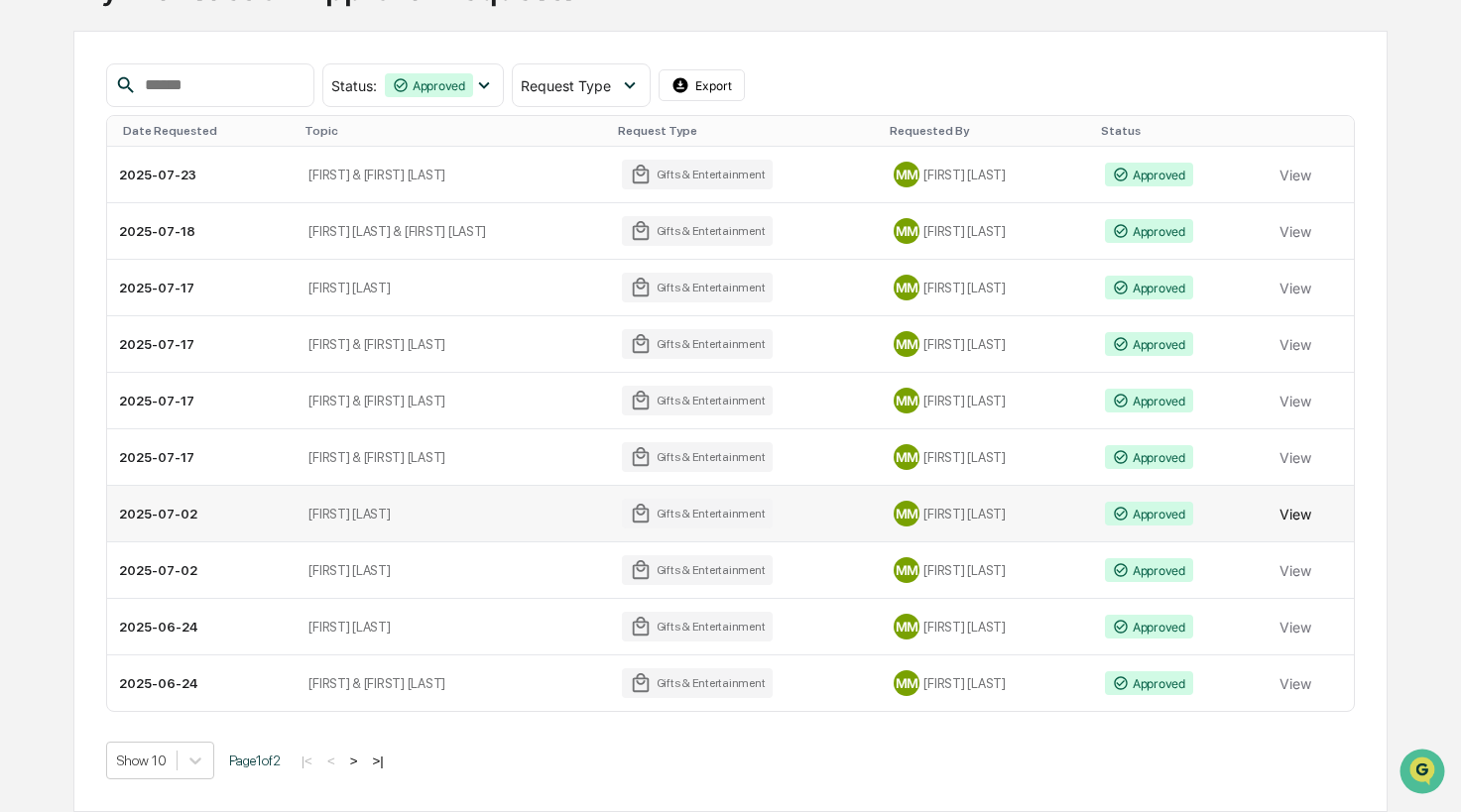click on "View" at bounding box center (1295, 514) 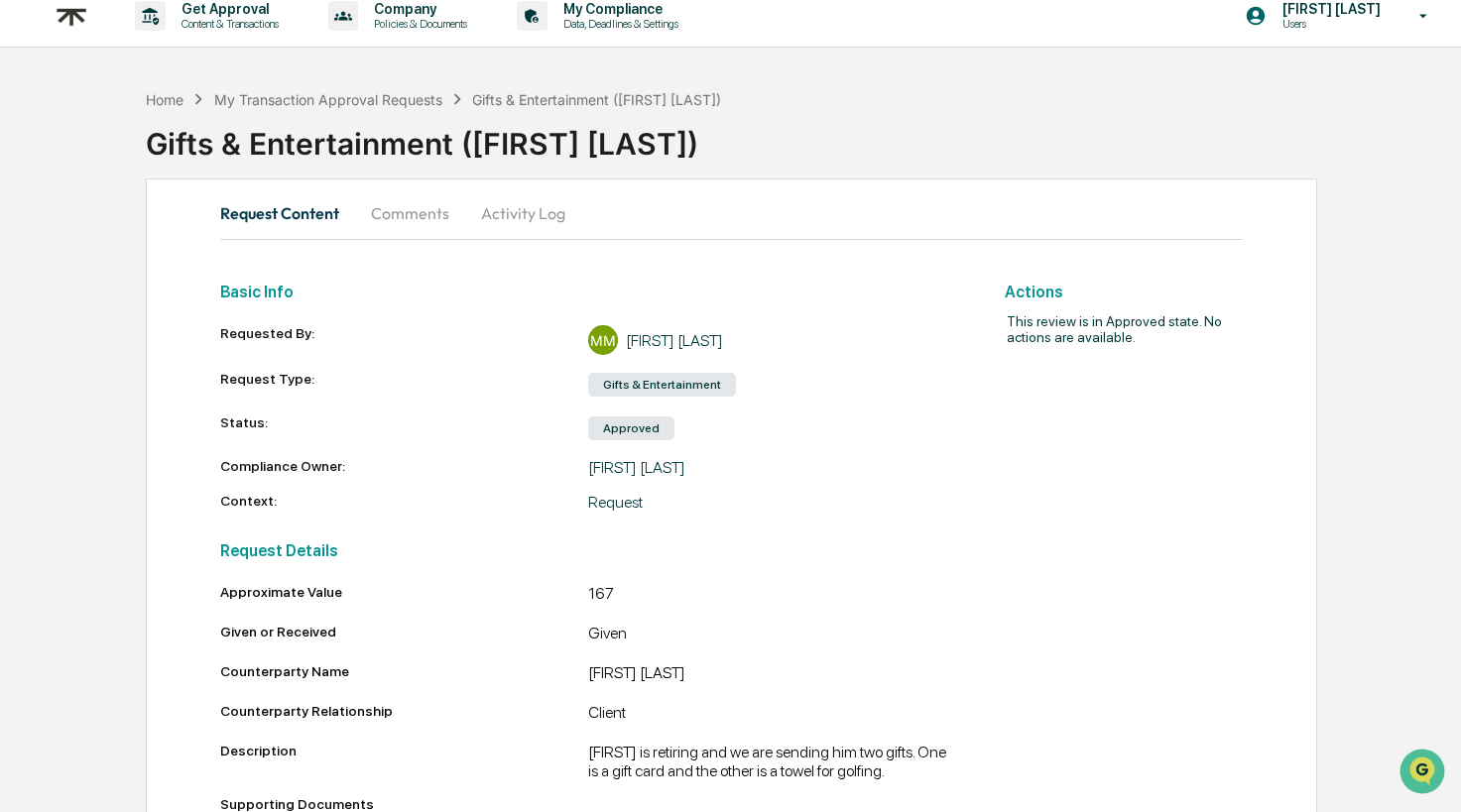 scroll, scrollTop: 191, scrollLeft: 0, axis: vertical 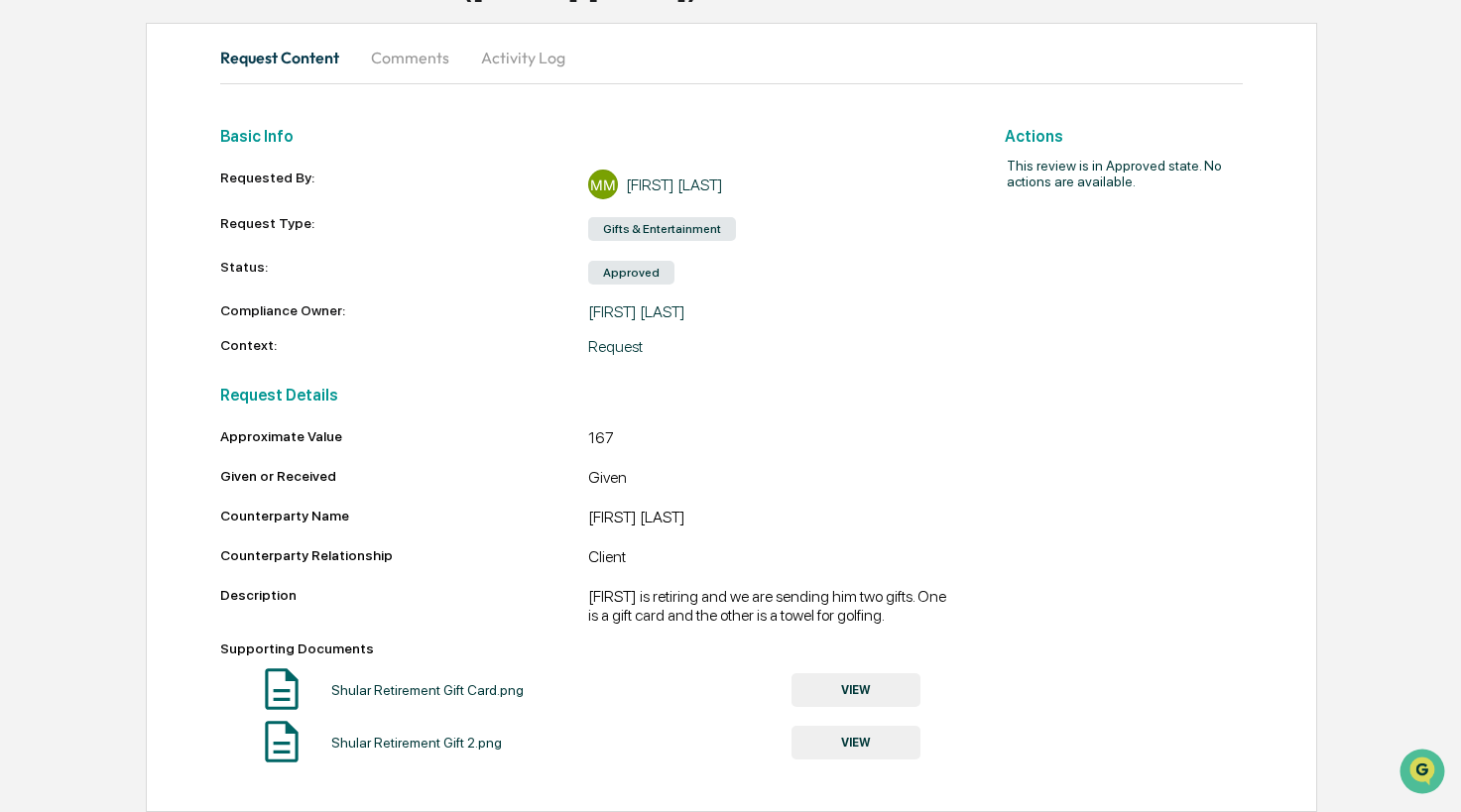 click on "VIEW" at bounding box center (856, 690) 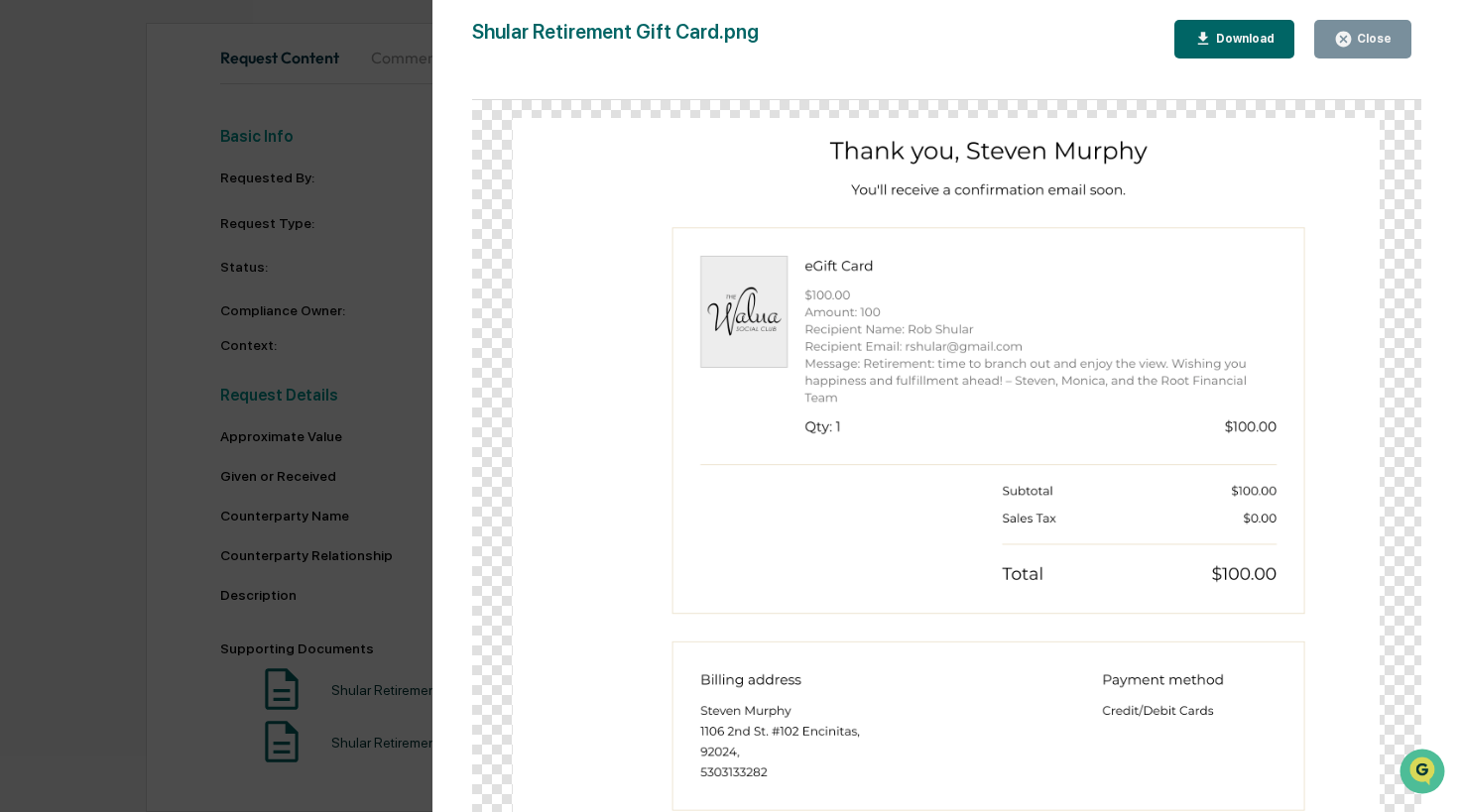 click on "Close" at bounding box center [1372, 39] 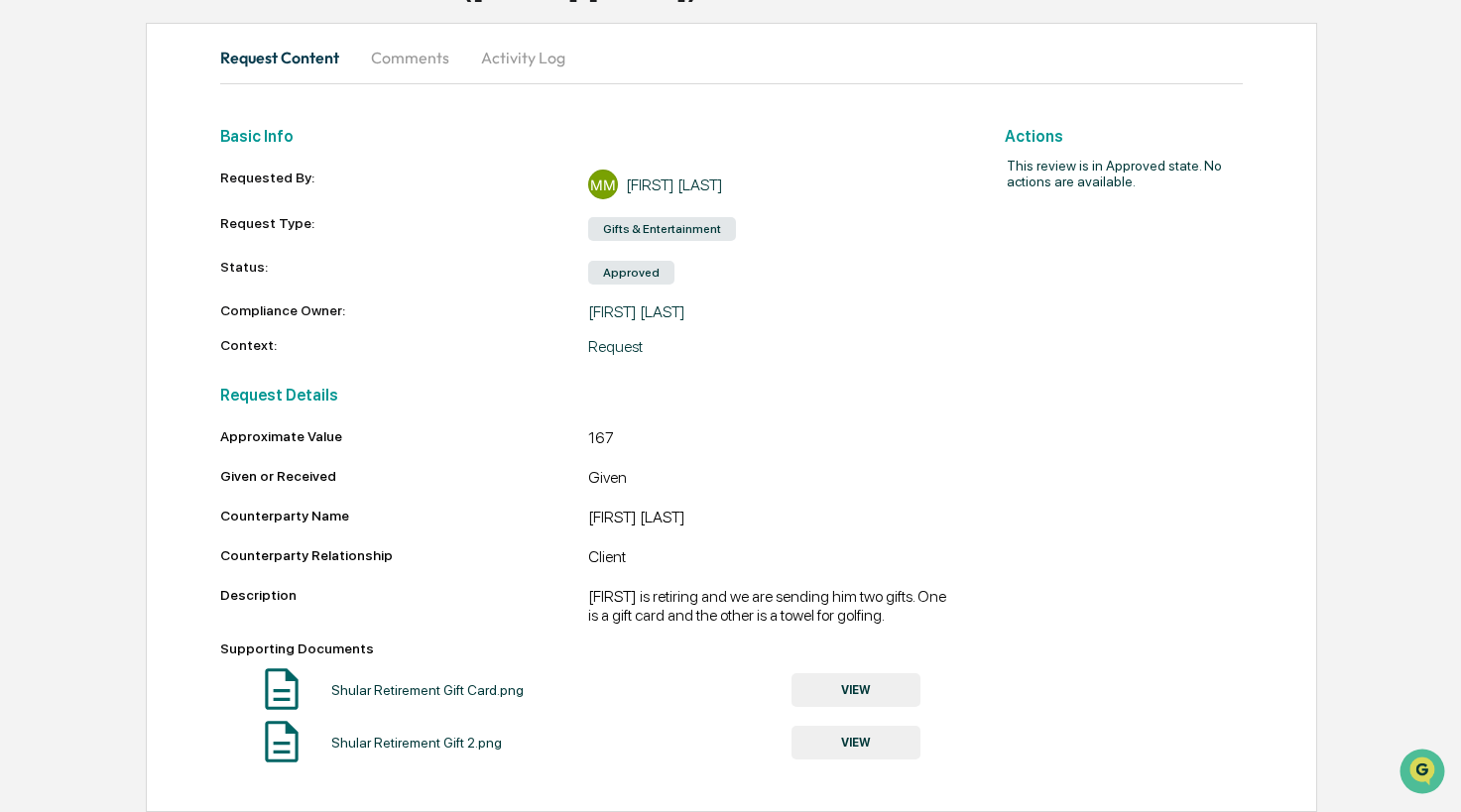 scroll, scrollTop: 0, scrollLeft: 0, axis: both 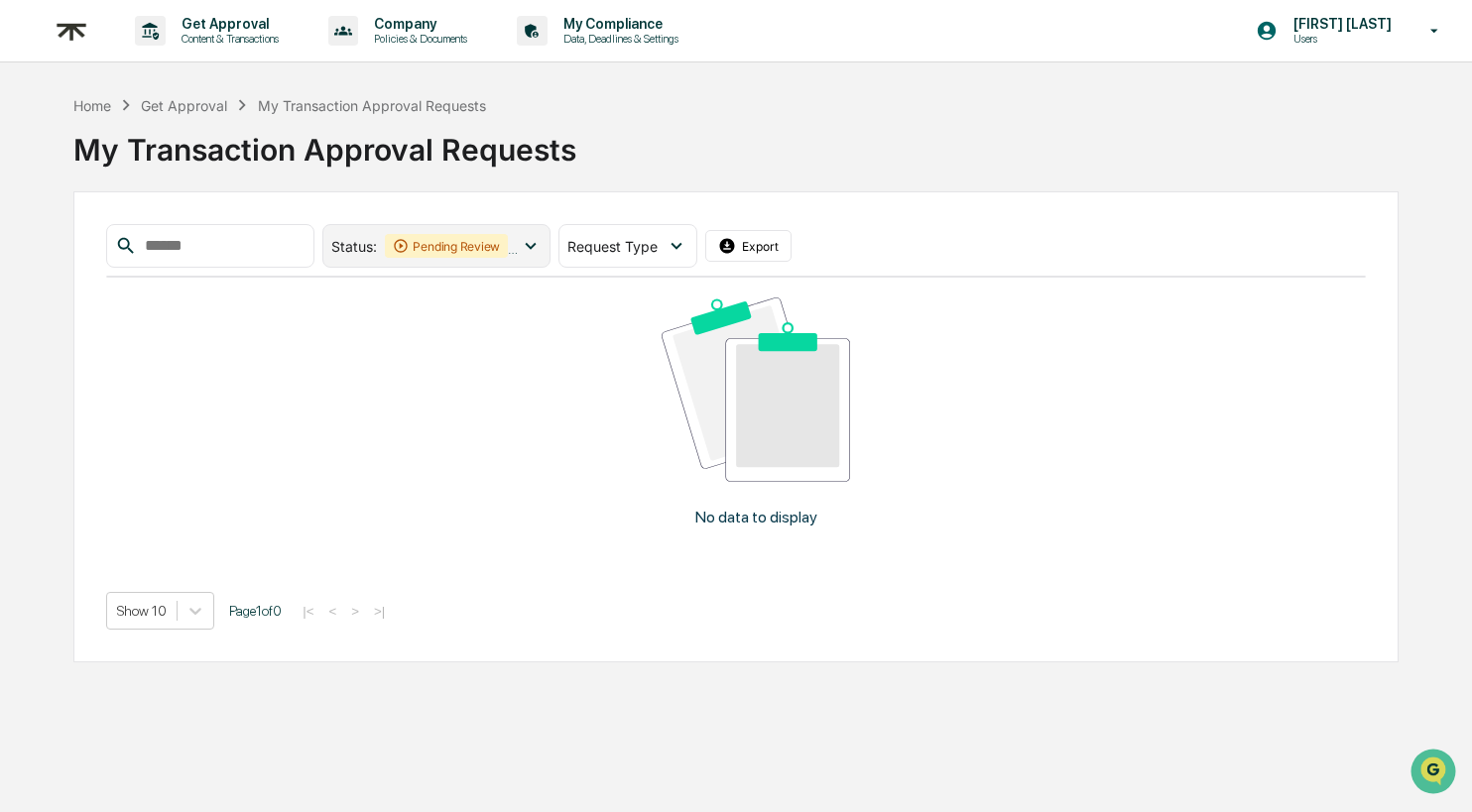 click on "Pending Review" at bounding box center [446, 246] 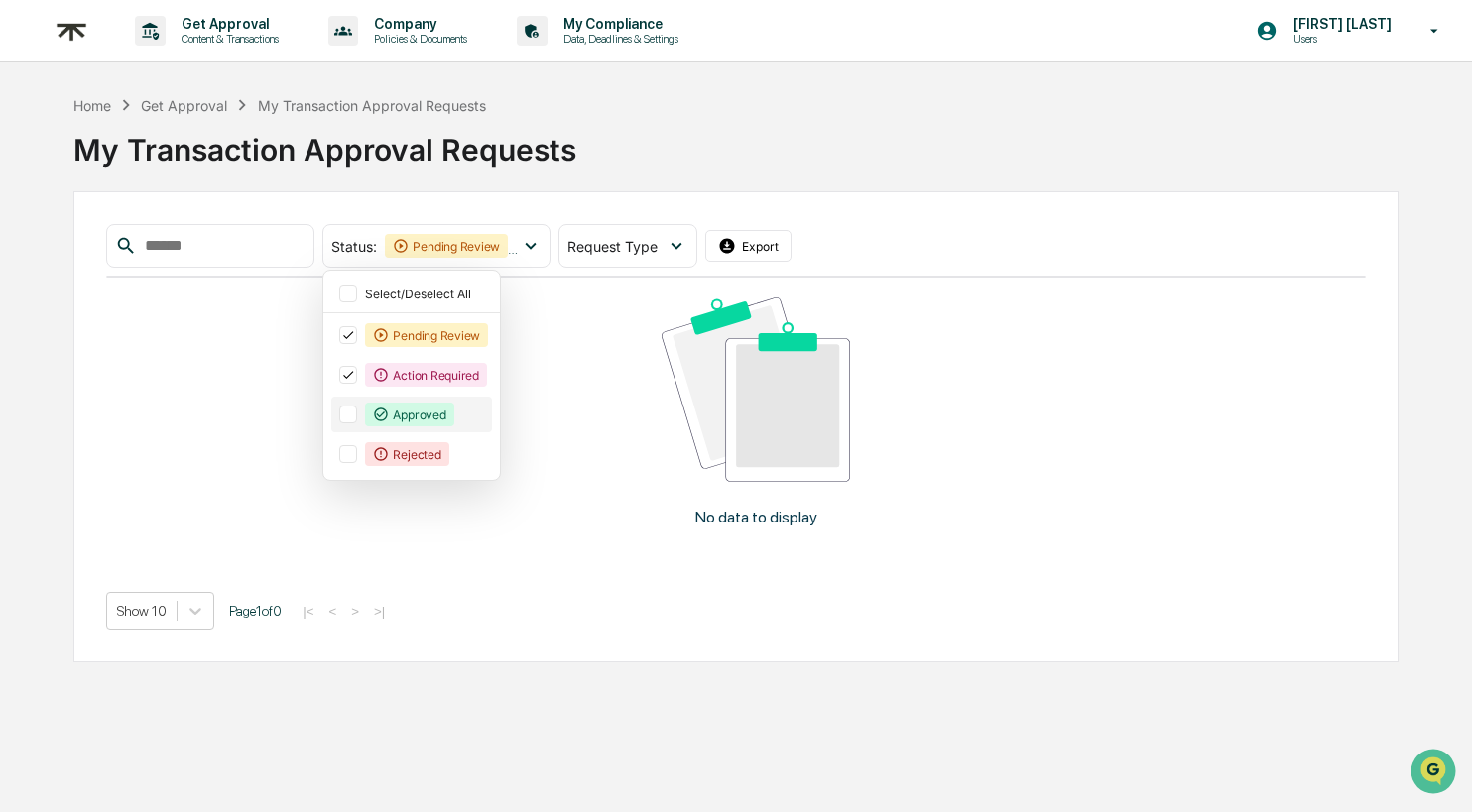 click on "Approved" at bounding box center (409, 414) 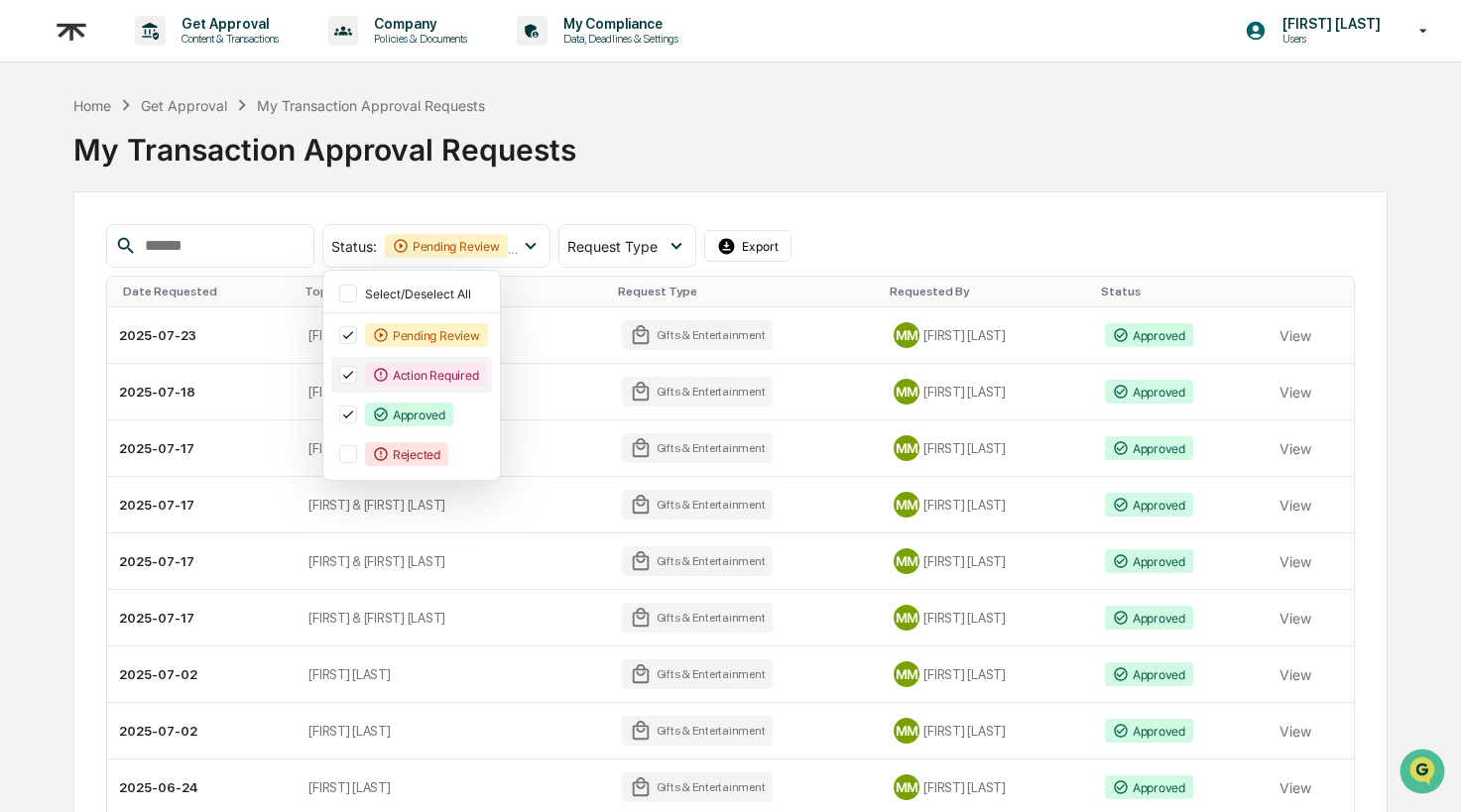 click on "Action Required" at bounding box center (426, 375) 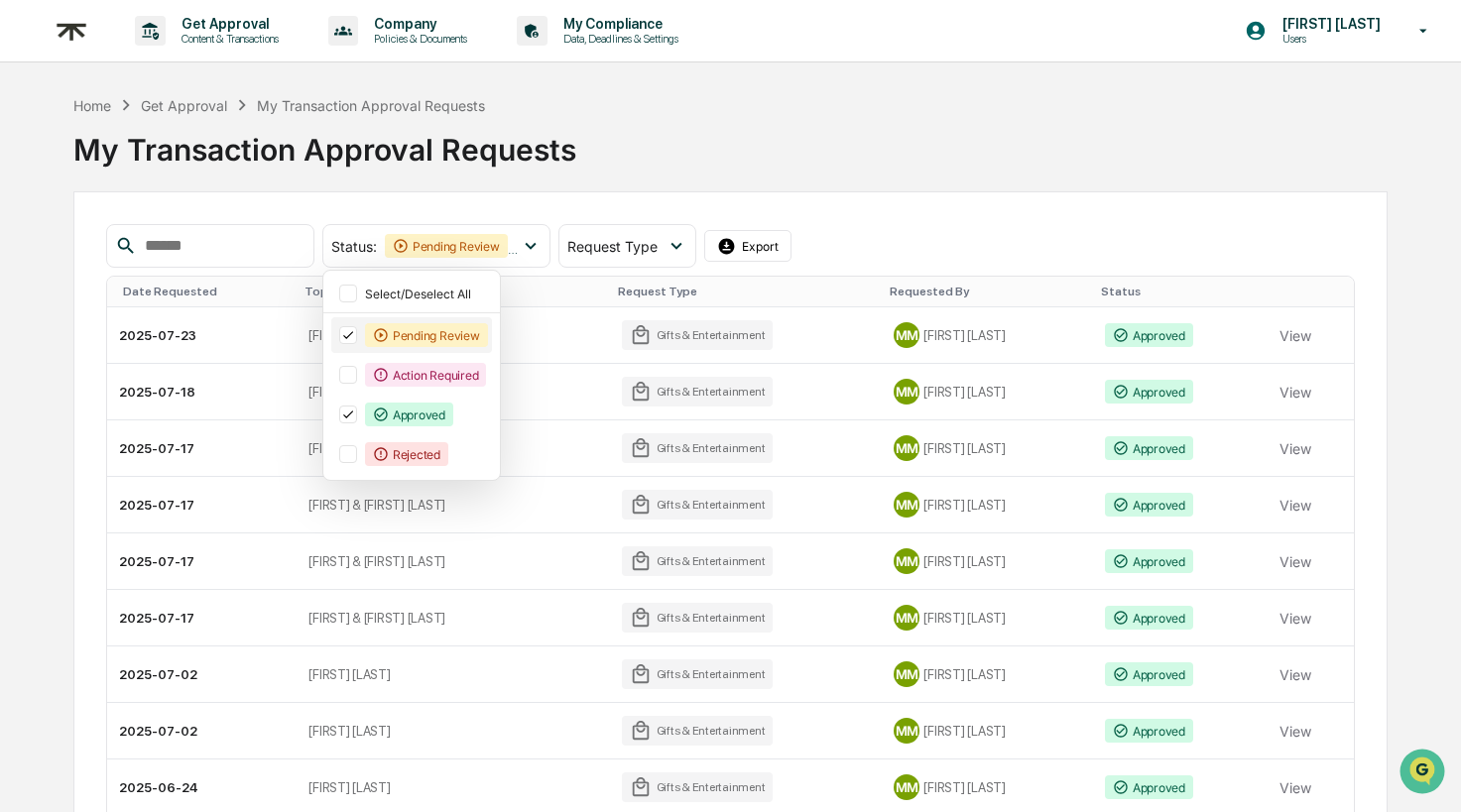 click on "Pending Review" at bounding box center (412, 335) 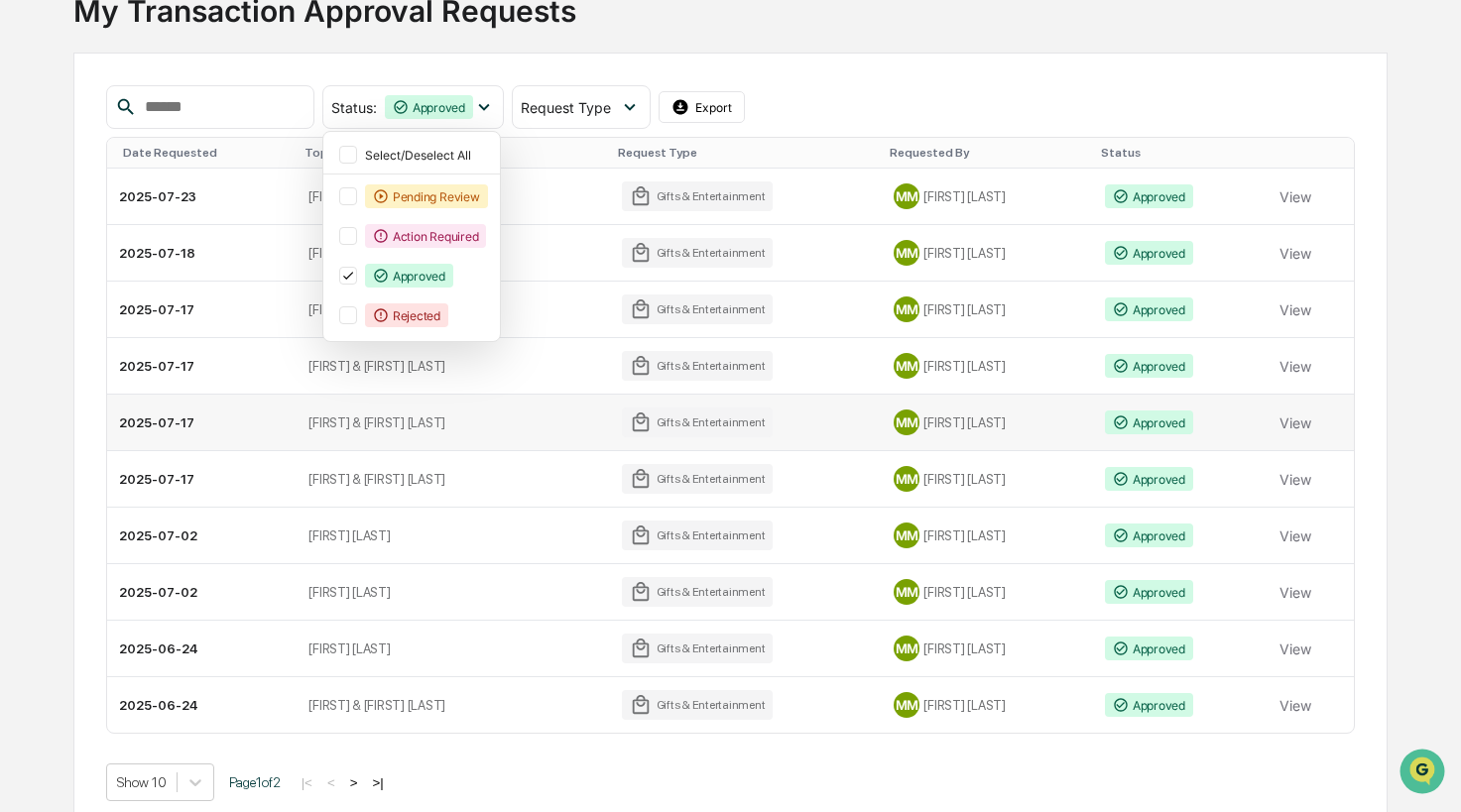 scroll, scrollTop: 161, scrollLeft: 0, axis: vertical 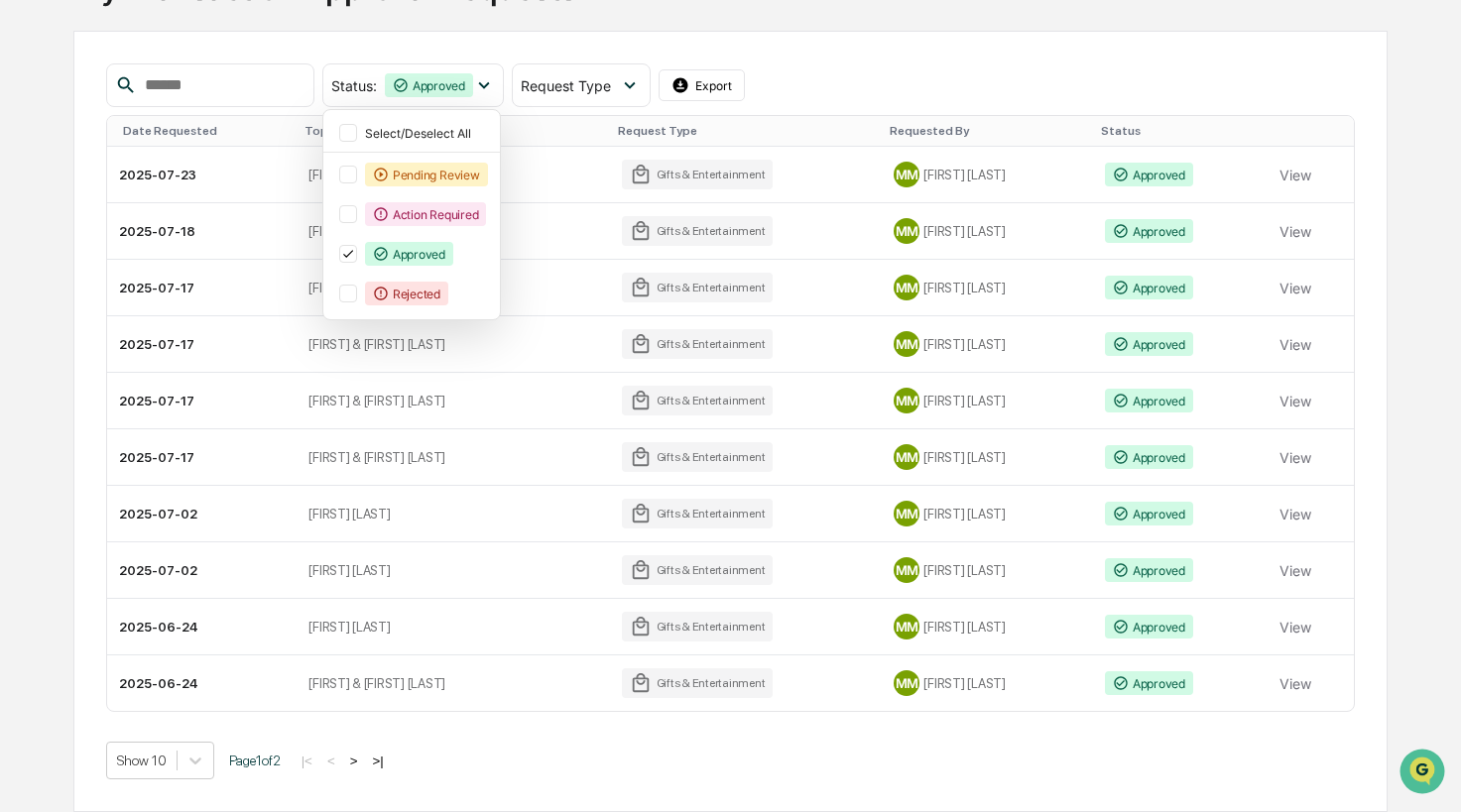 click on "Show 10 Page  1  of  2   |<   <   >   >|" at bounding box center [731, 760] 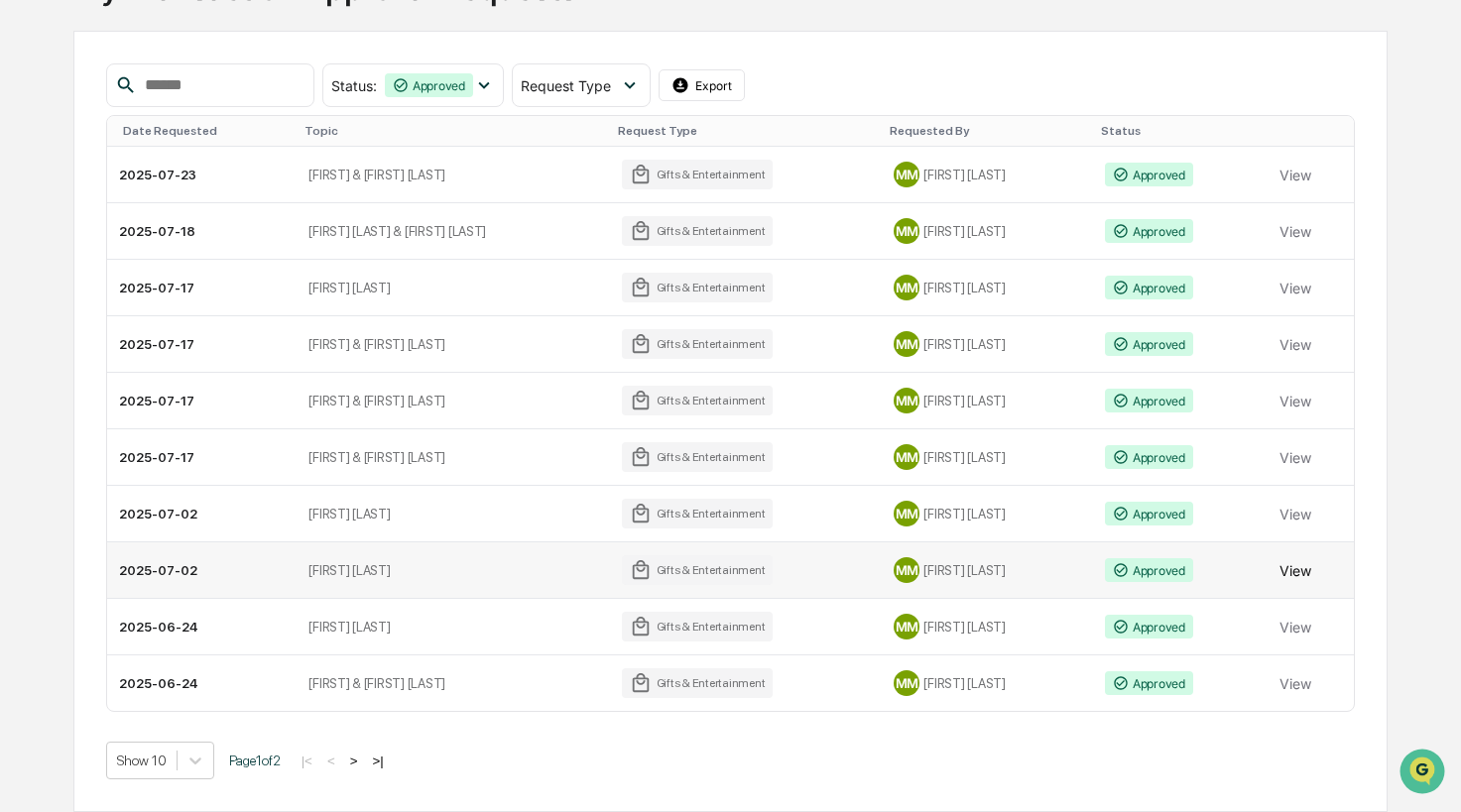click on "View" at bounding box center [1295, 570] 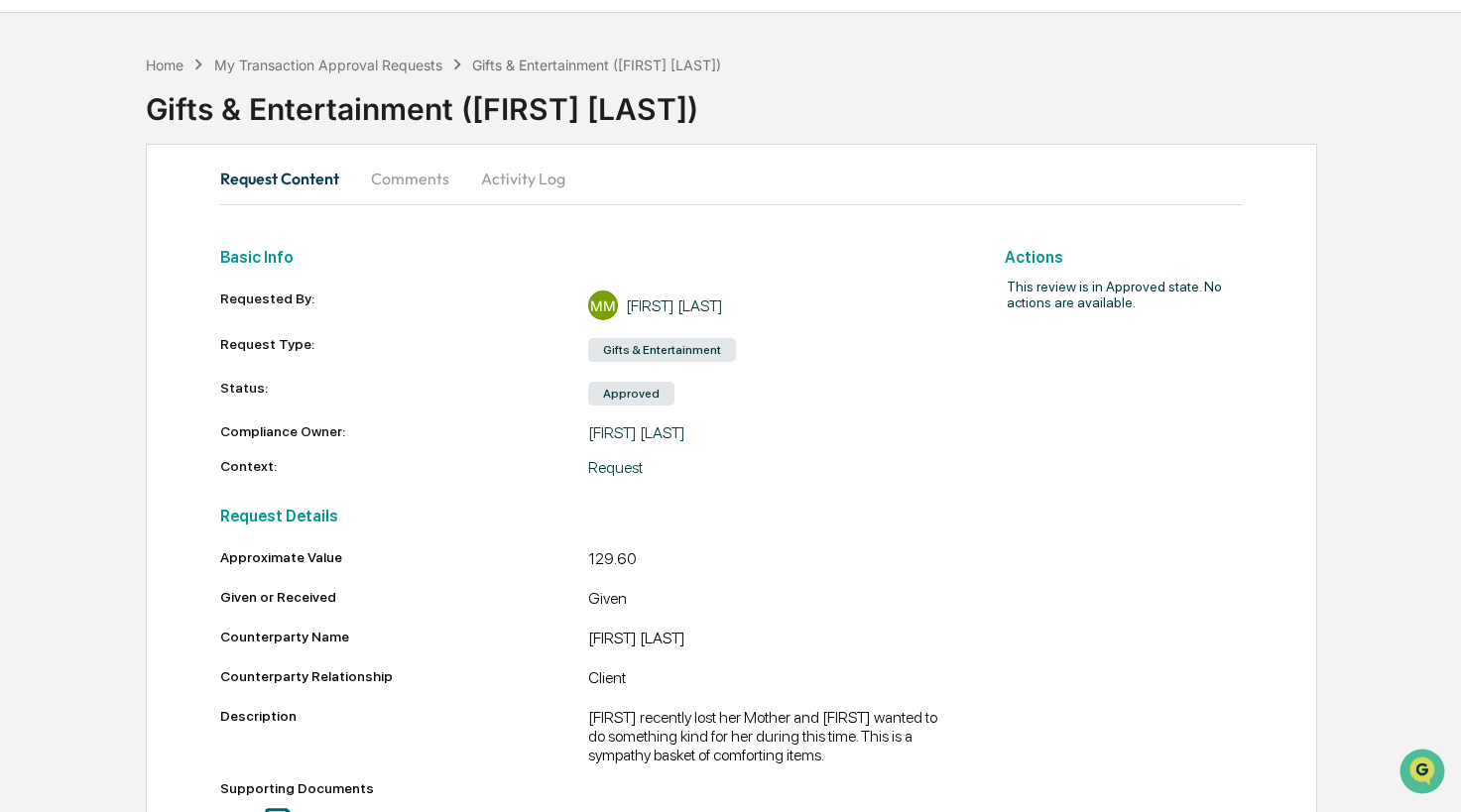 scroll, scrollTop: 0, scrollLeft: 0, axis: both 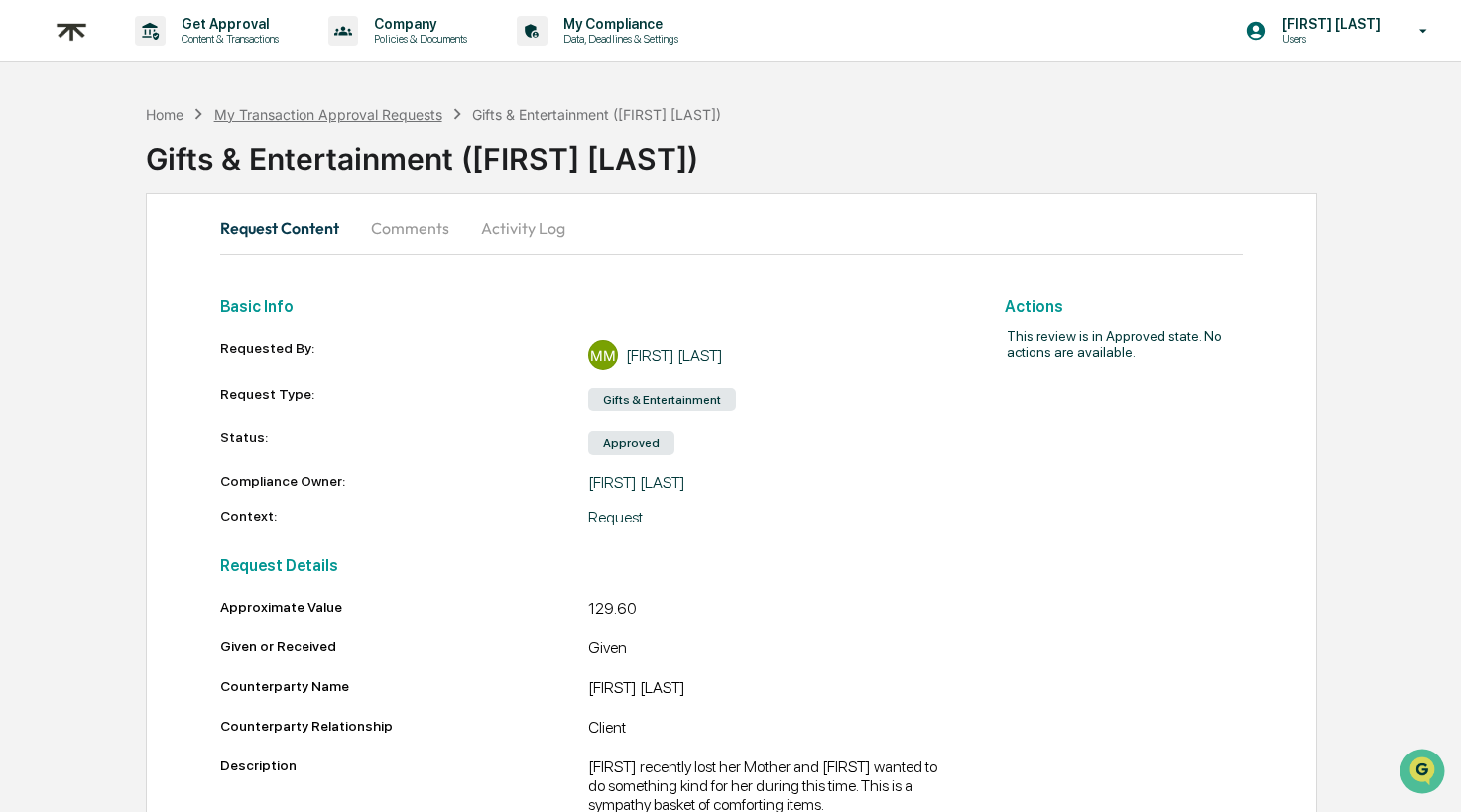 click on "My Transaction Approval Requests" at bounding box center (328, 114) 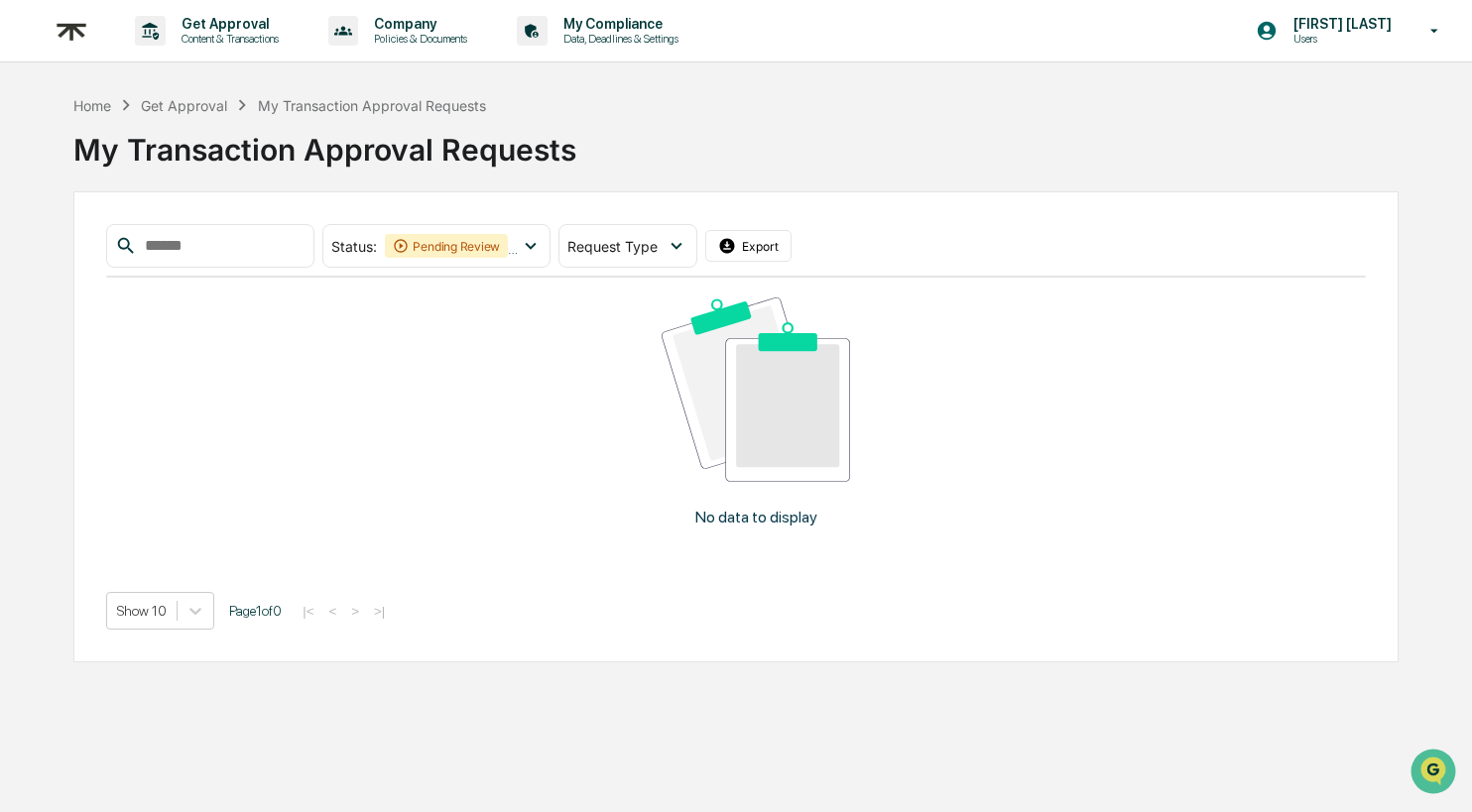 click on "Status : Pending Review   Action Required Select/Deselect All Pending Review Action Required Approved Rejected Request Type Select/Deselect All Outside Affiliations Public Securities Political Contributions Private Investments IPOs Gifts & Entertainment Export No data to display Show 10 Page  1  of  0   |<   <   >   >|" at bounding box center (736, 426) 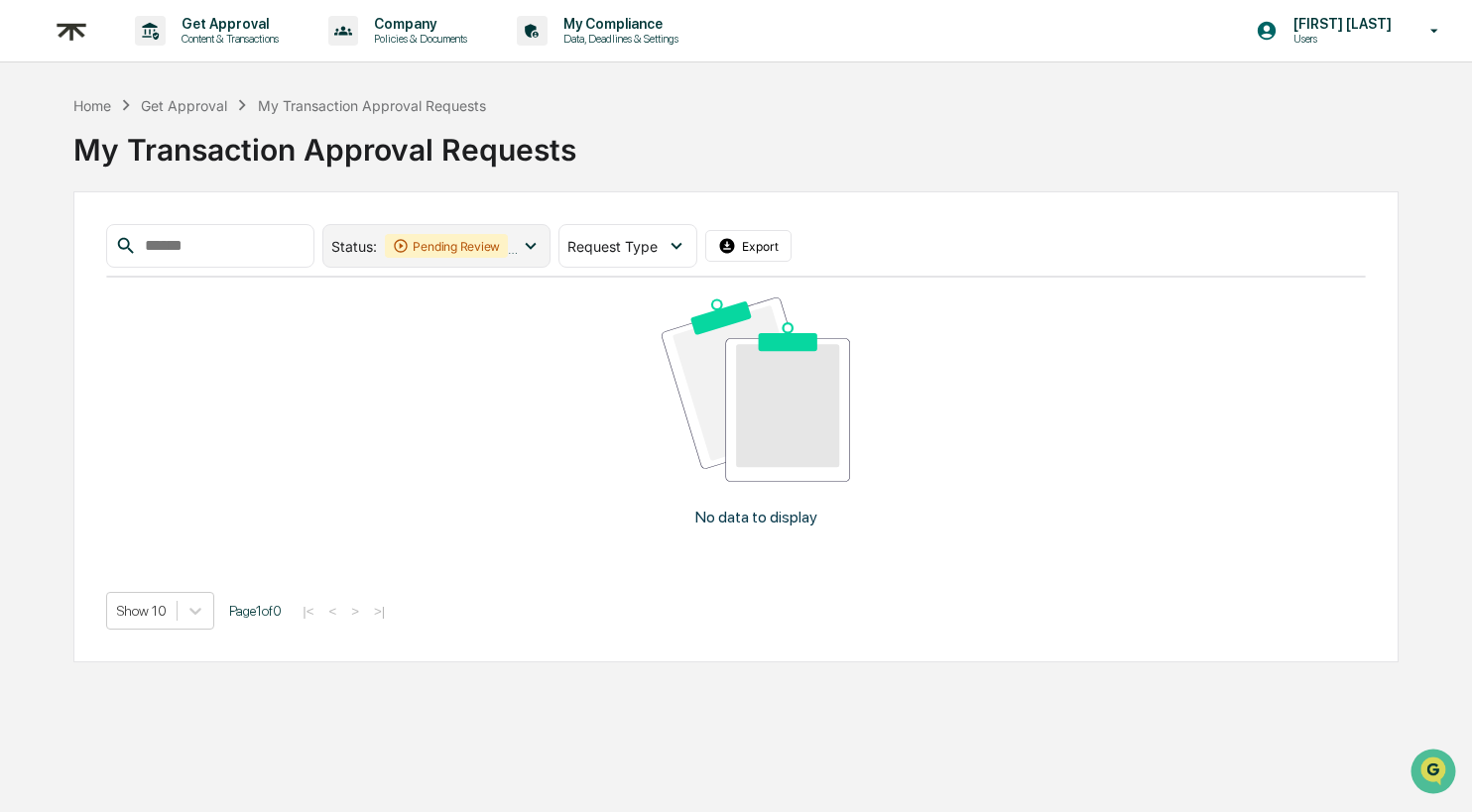 click on "Pending Review" at bounding box center (446, 246) 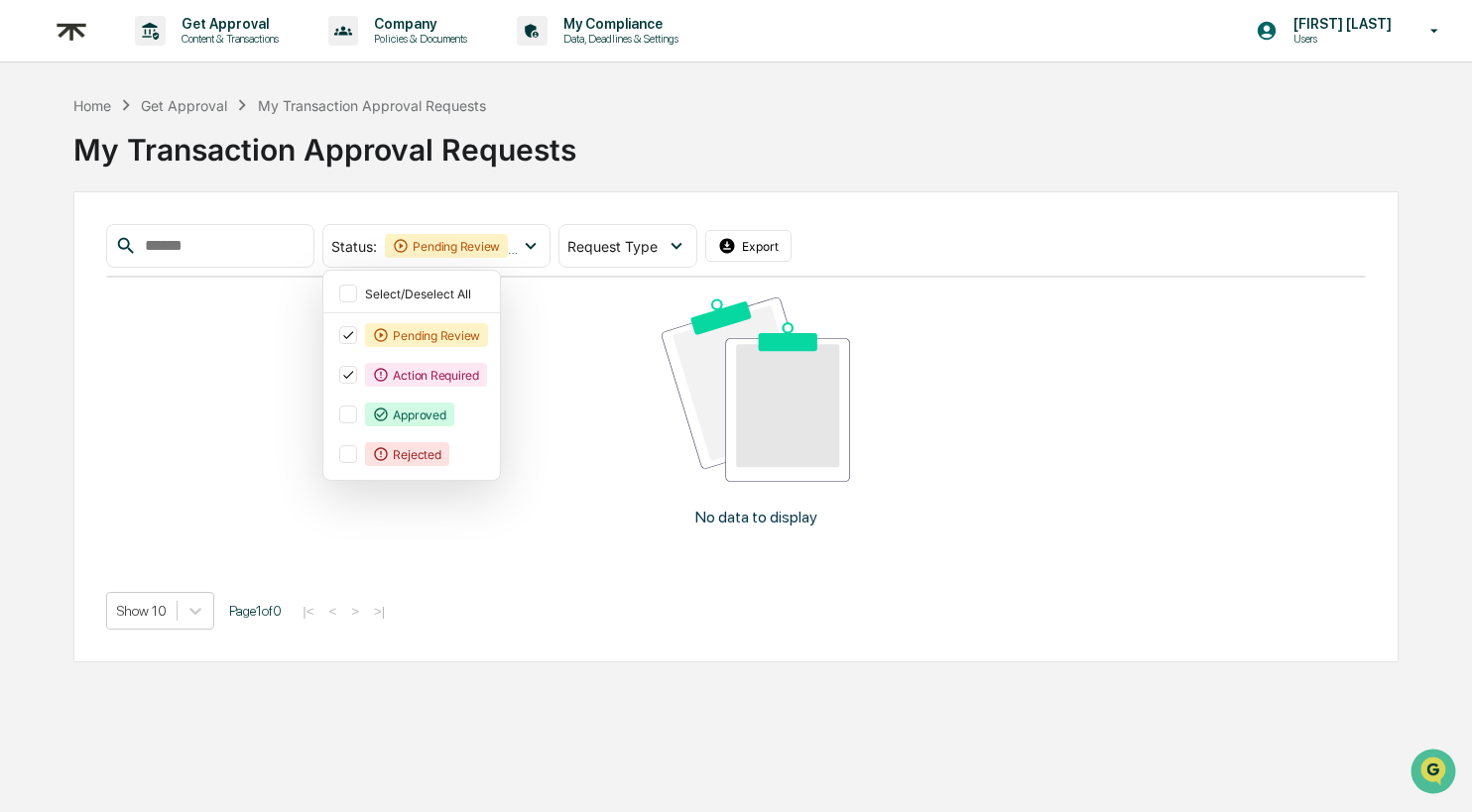 click on "Pending Review" at bounding box center (412, 335) 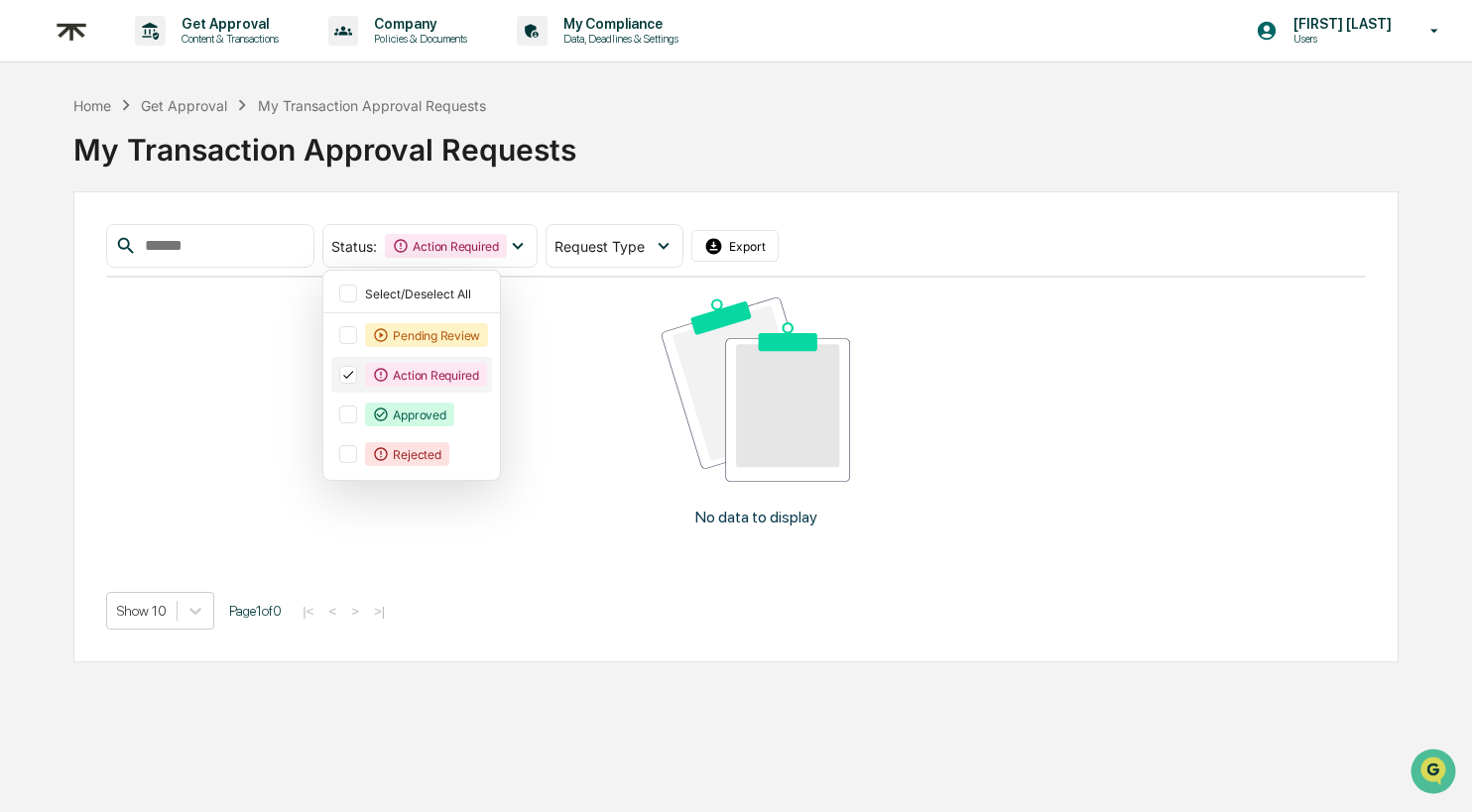 click on "Action Required" at bounding box center (426, 375) 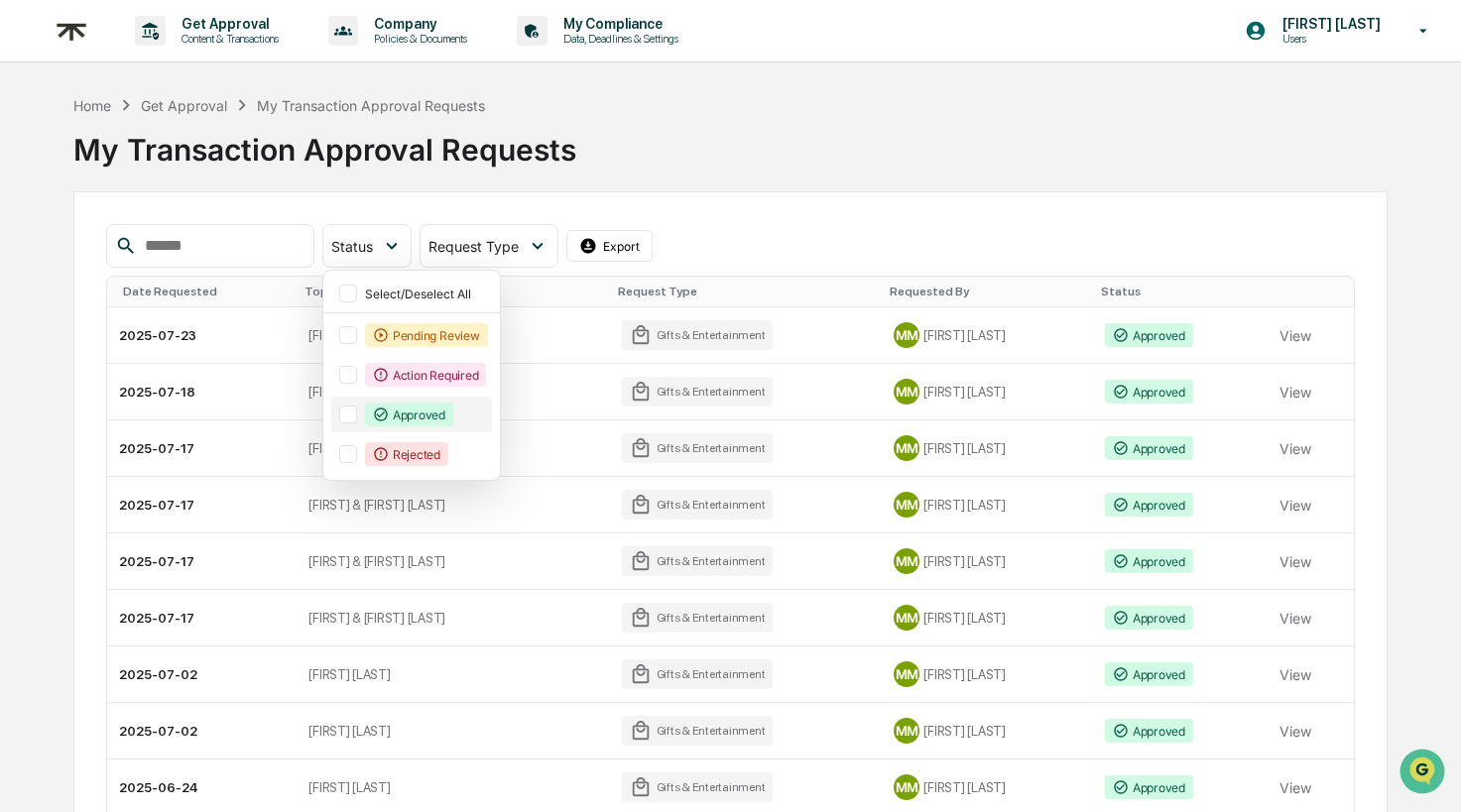 click on "Approved" at bounding box center (409, 414) 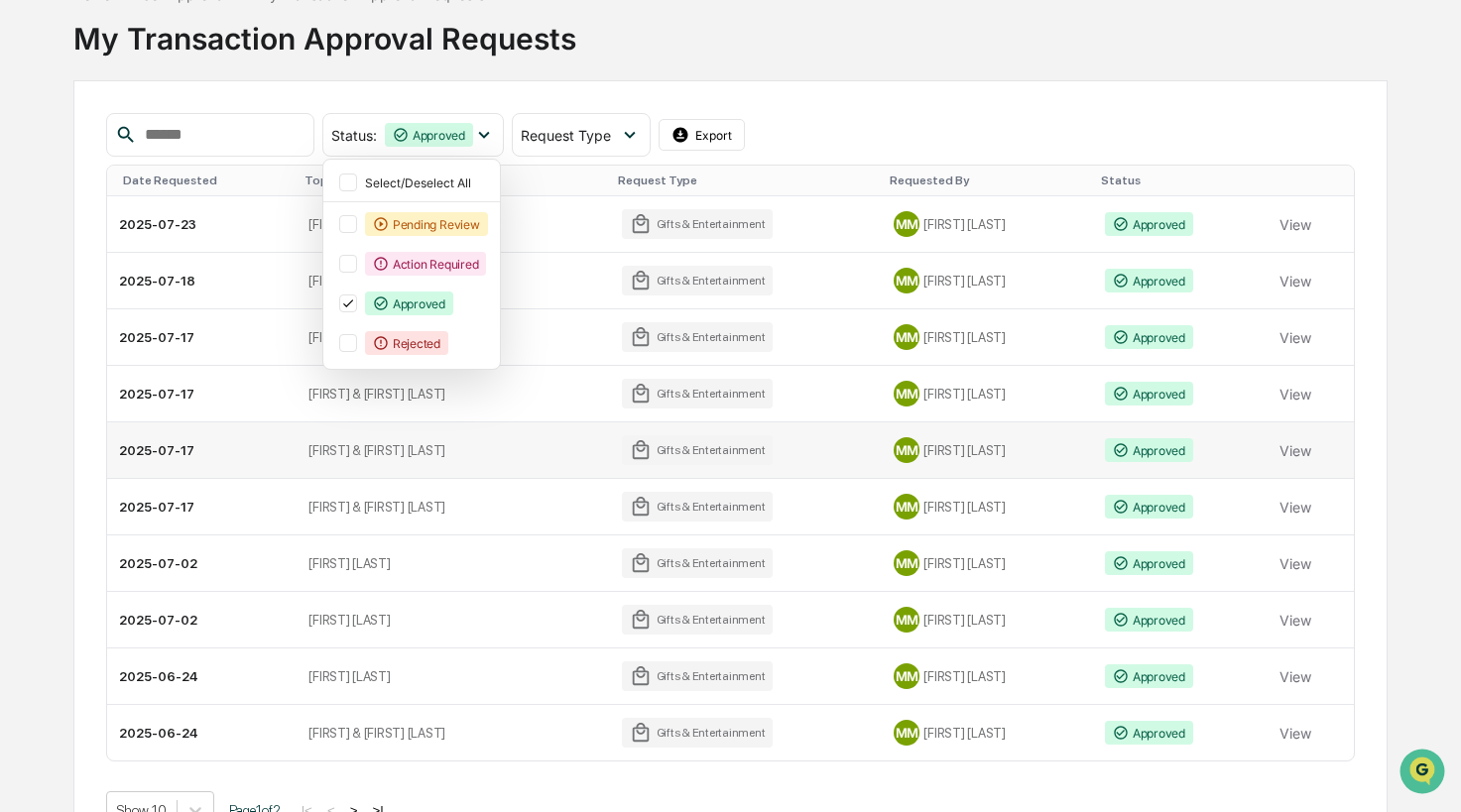 scroll, scrollTop: 161, scrollLeft: 0, axis: vertical 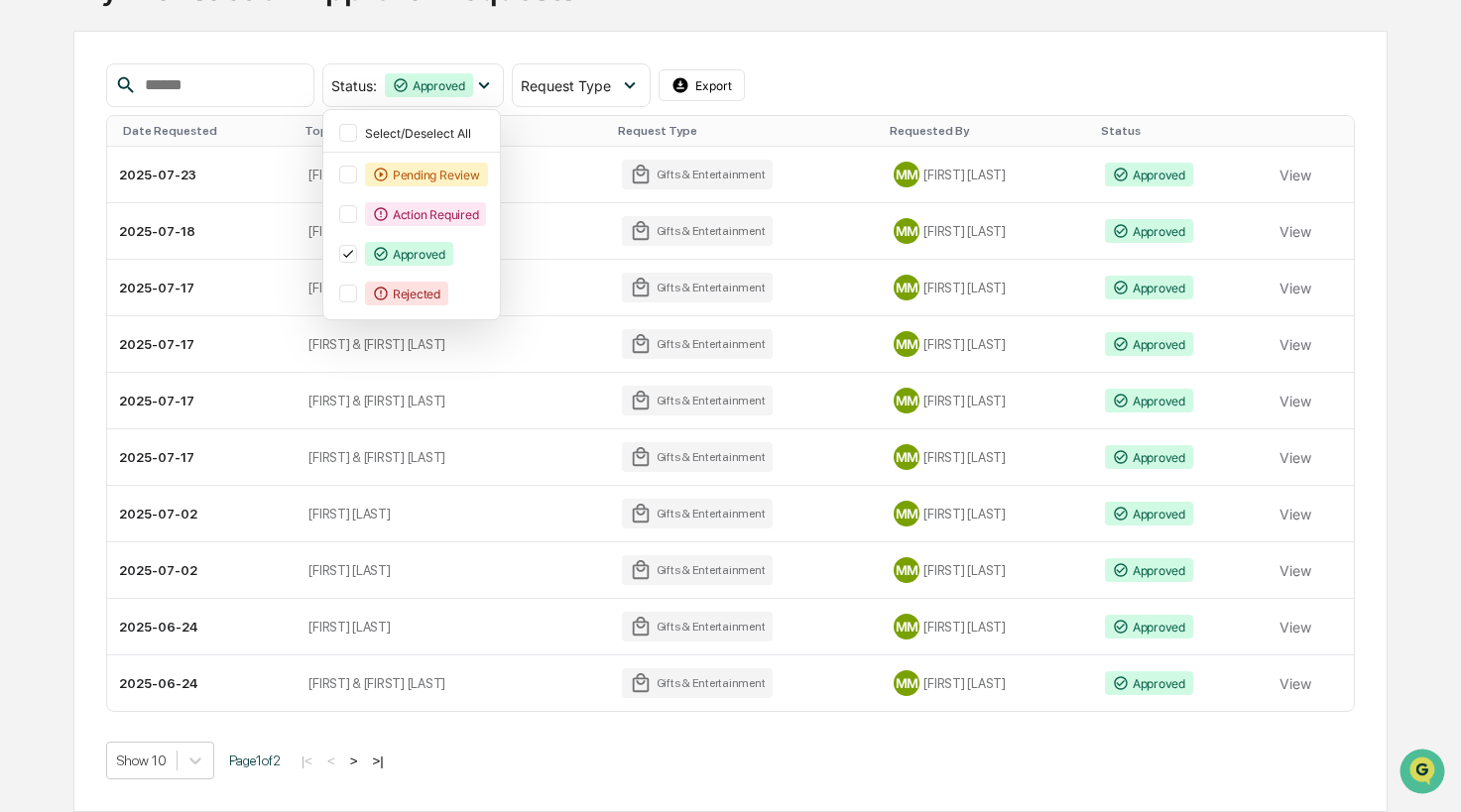 click on "Show 10 Page  1  of  2   |<   <   >   >|" at bounding box center [731, 760] 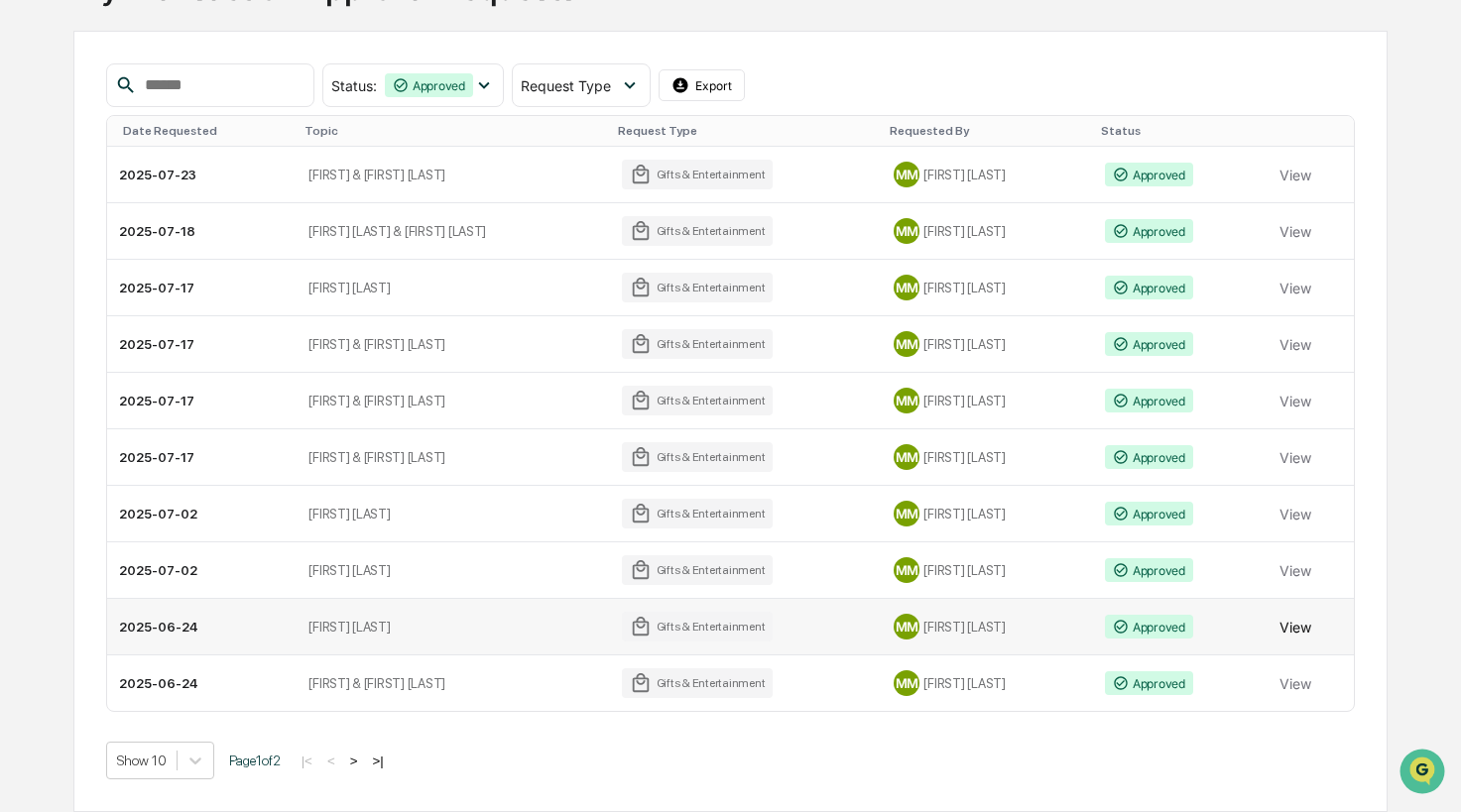 click on "View" at bounding box center [1295, 627] 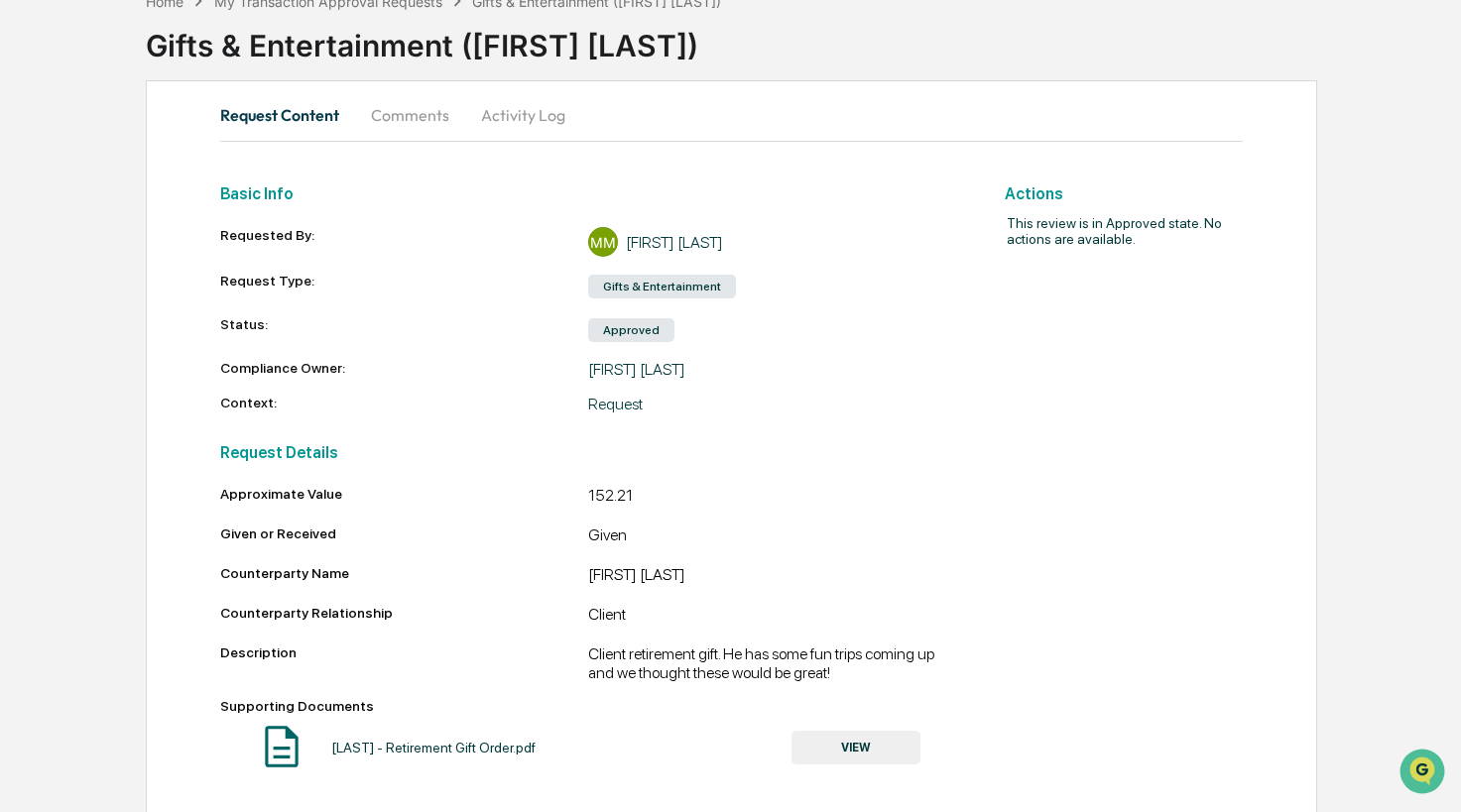 scroll, scrollTop: 112, scrollLeft: 0, axis: vertical 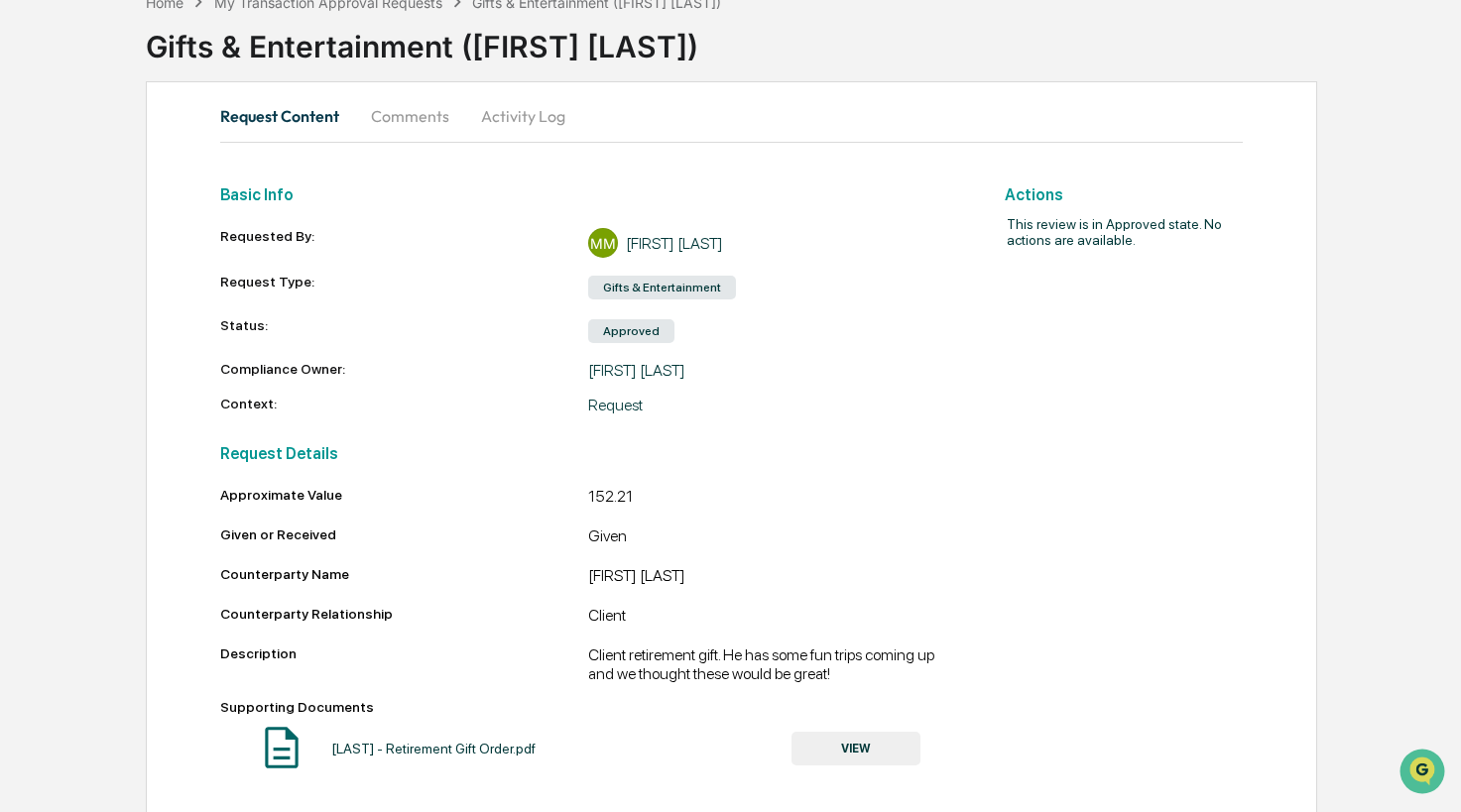 click on "VIEW" at bounding box center [856, 749] 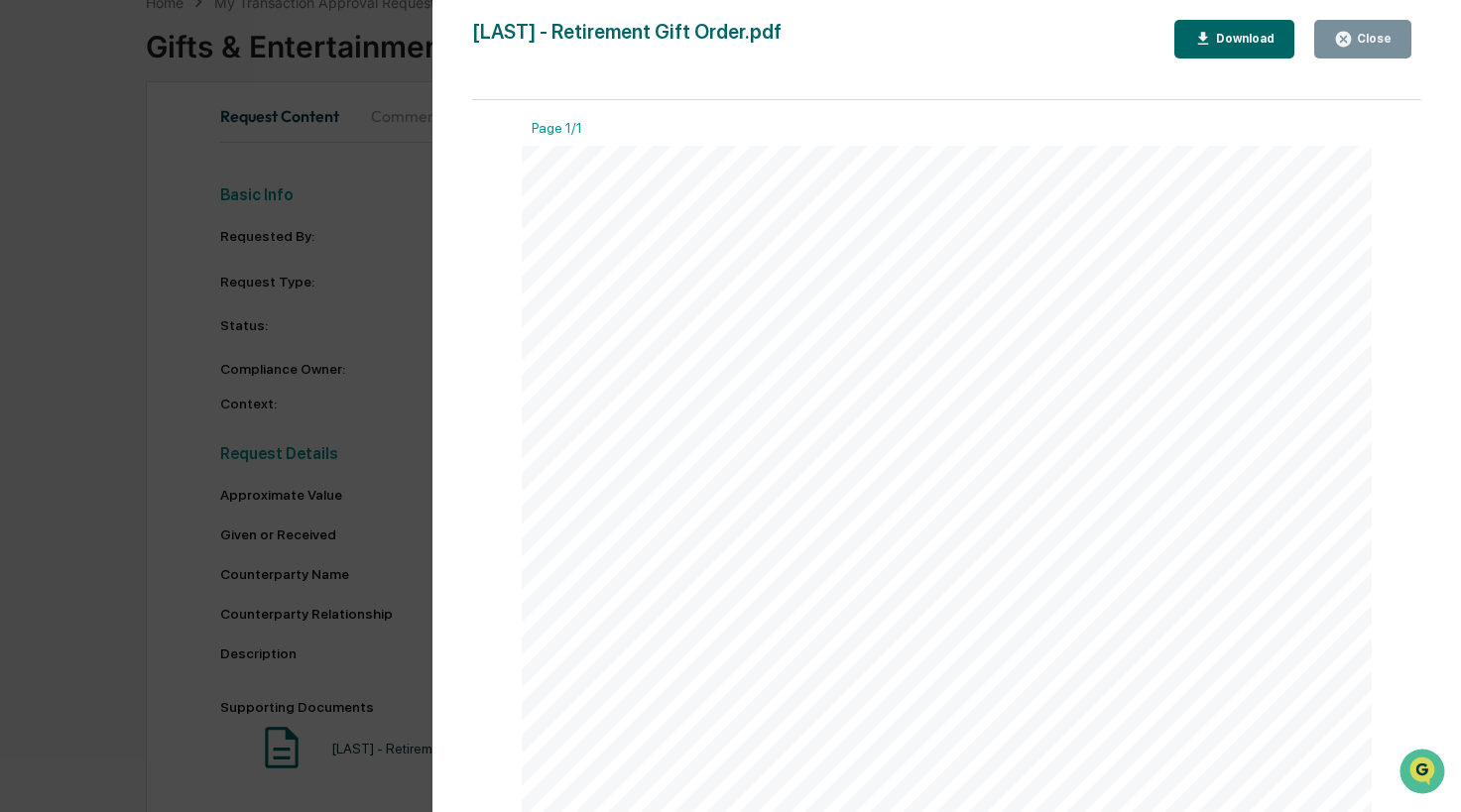 click on "Version History [DATE], [TIME] [FIRST] [LAST] - Retirement Gift Order.pdf   Close   Download Page 1/1 Order Details Order placed   [DATE]   Order #   [ORDER_ID] Ship to [FIRST] [LAST] [NUMBER] [STREET] [NW] [CITY], [STATE] [POSTAL_CODE] United States Visa   ending in [LAST_FOUR] Payment method   Order Summary Item(s) Subtotal:   $139.00 Shipping & Handling:   $0.00 Total before tax:   $139.00 Estimated tax to be collected: $13.21 Grand Total:   $152.21 Arriving tomorrow Vortex Optics Cross fi re HD 8x42 Binoculars - HD Optical System, Tripod Adaptable, Rubber Armor, Waterproof, Fogproof, Shockproof, Included GlassPak - Unlimited, Unconditional Warranty Sold by:   Hunting_Stu ff Supplied by: Other $139.00 Conditions of Use   Privacy Notice   Consumer Health Data Privacy Disclosure   Your Ads Privacy Choices © 1996-2025, Amazon.com, Inc. or its a ffi liates [DATE], [TIME]   Order Details   1/1" at bounding box center (946, 425) 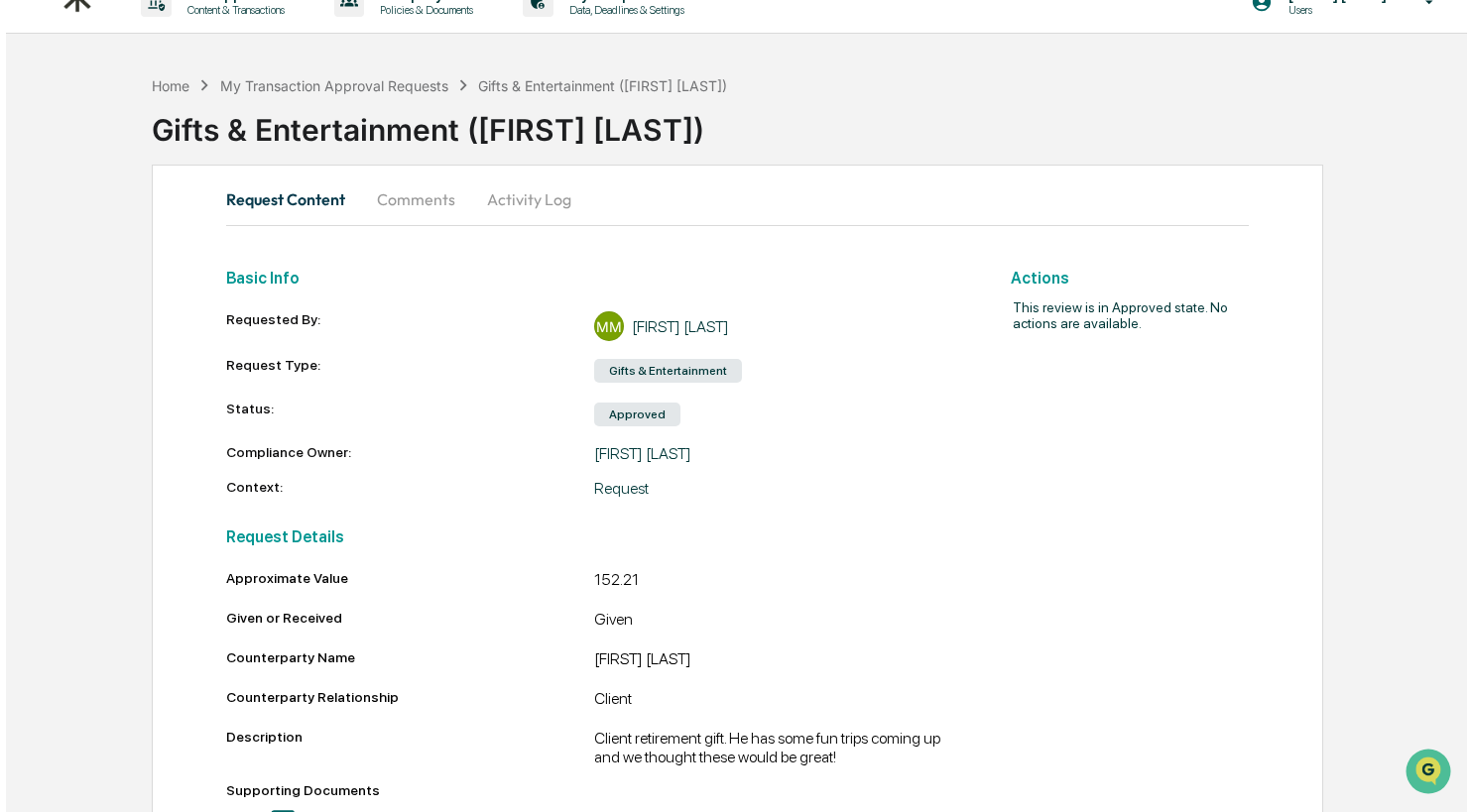 scroll, scrollTop: 0, scrollLeft: 0, axis: both 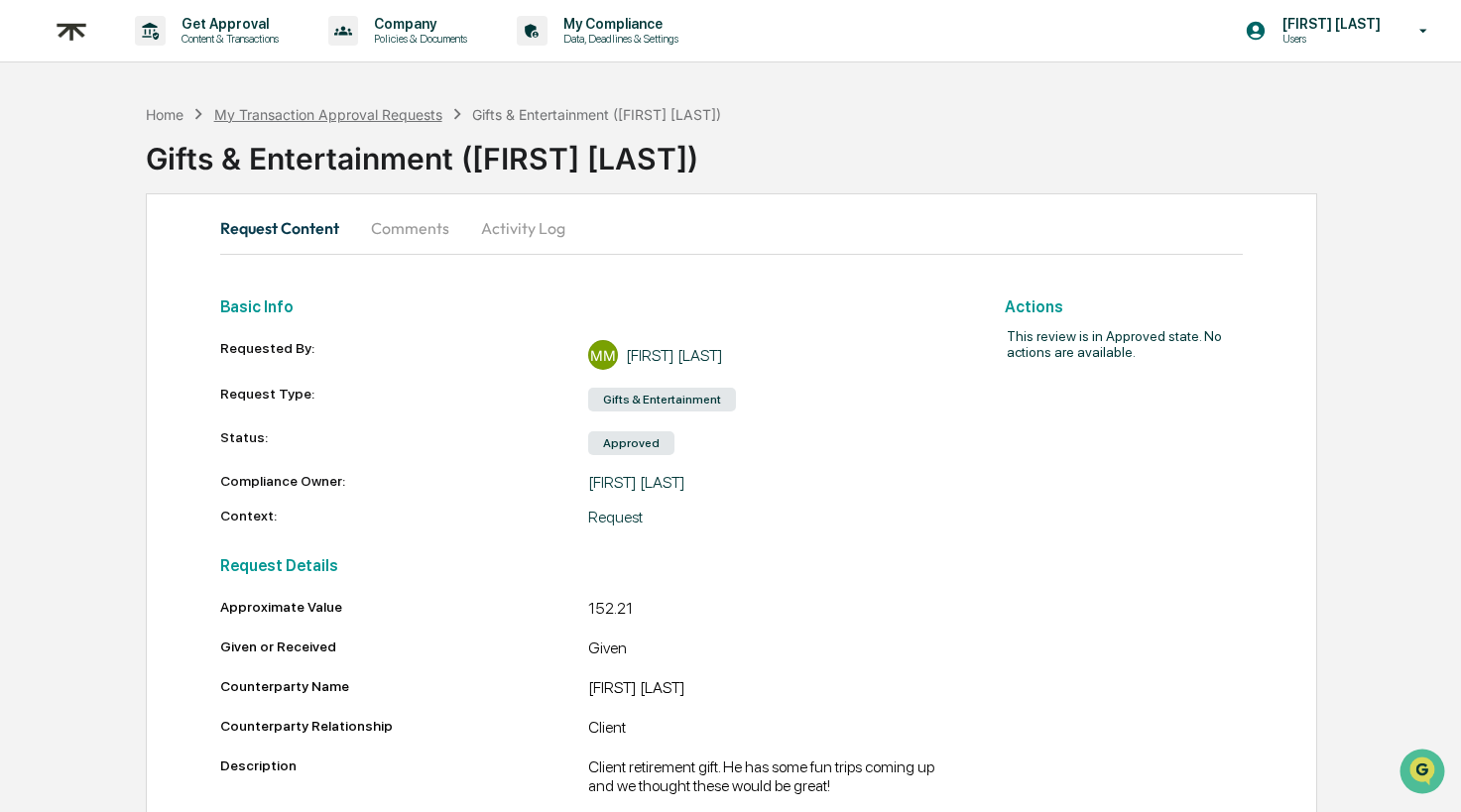 click on "My Transaction Approval Requests" at bounding box center (328, 114) 